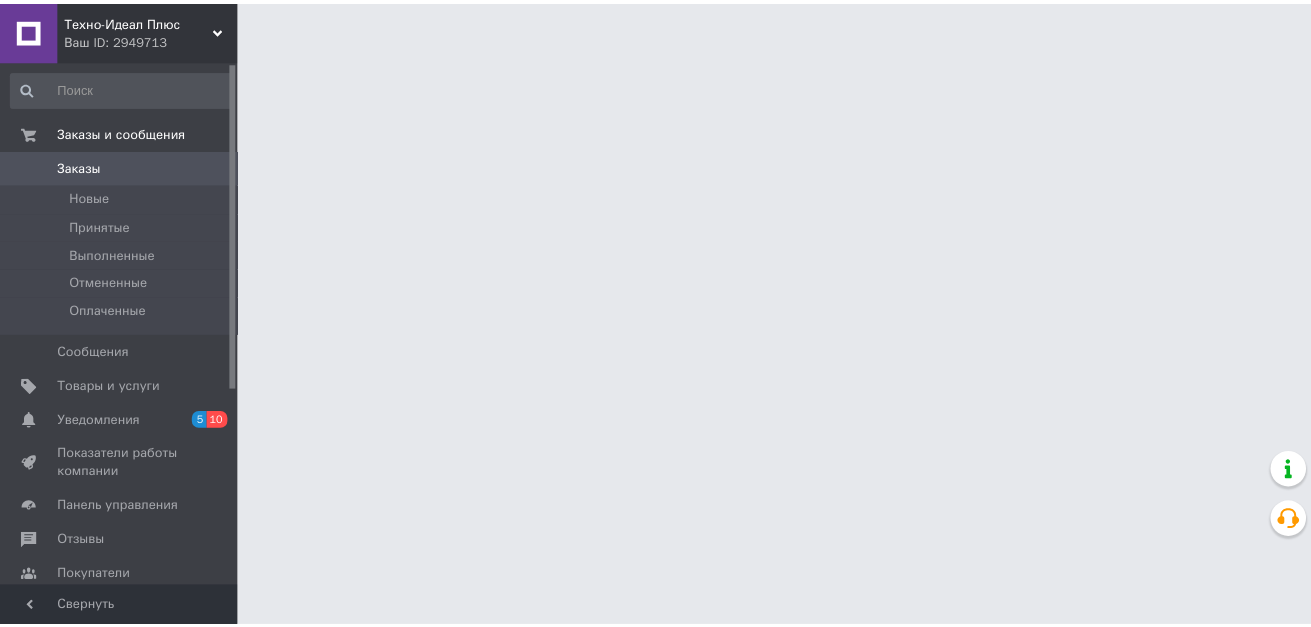 scroll, scrollTop: 0, scrollLeft: 0, axis: both 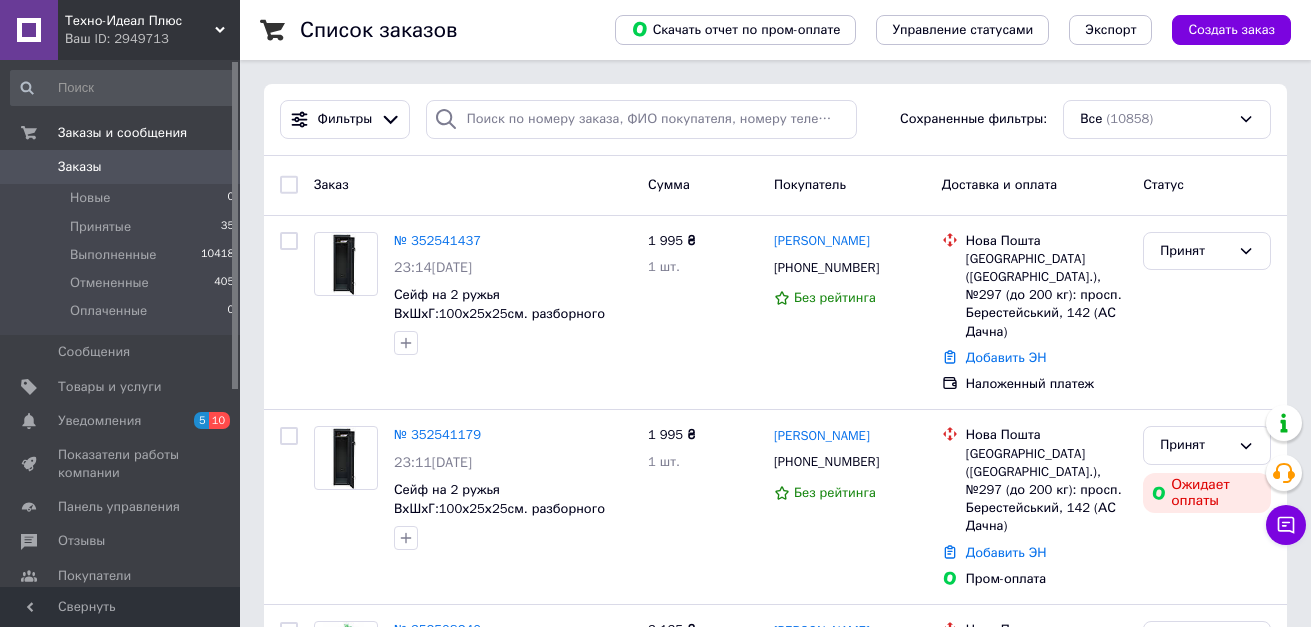 click on "Заказы 0" at bounding box center [123, 167] 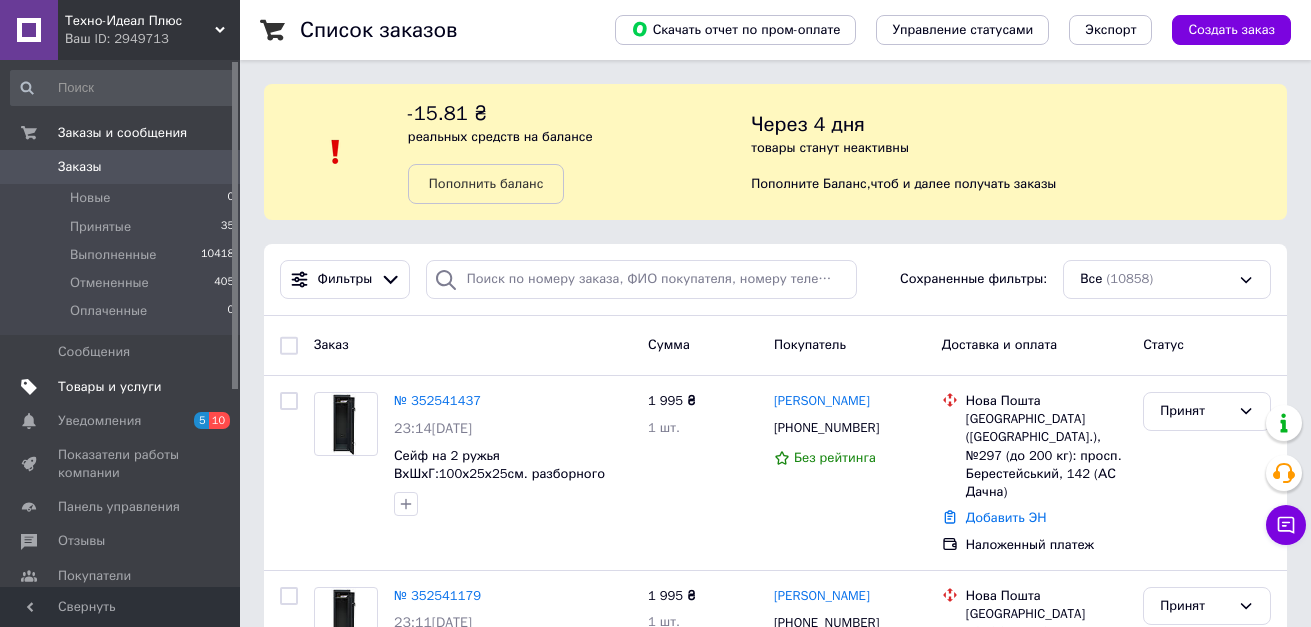 click at bounding box center [212, 387] 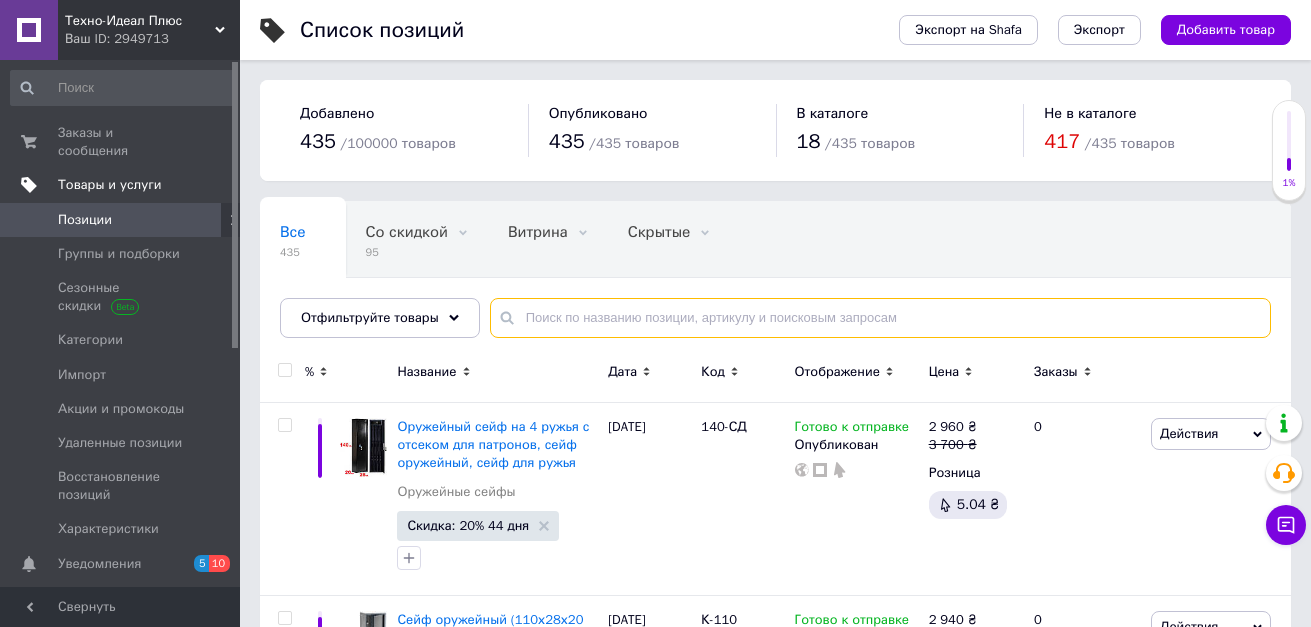 click at bounding box center [880, 318] 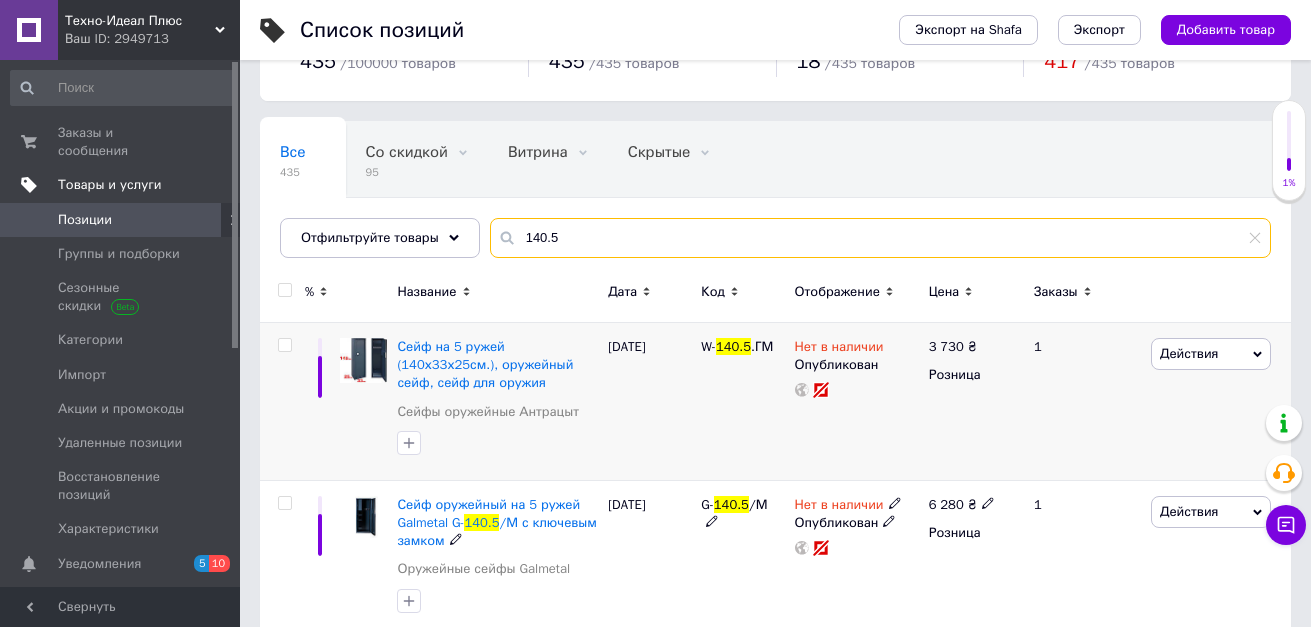 scroll, scrollTop: 200, scrollLeft: 0, axis: vertical 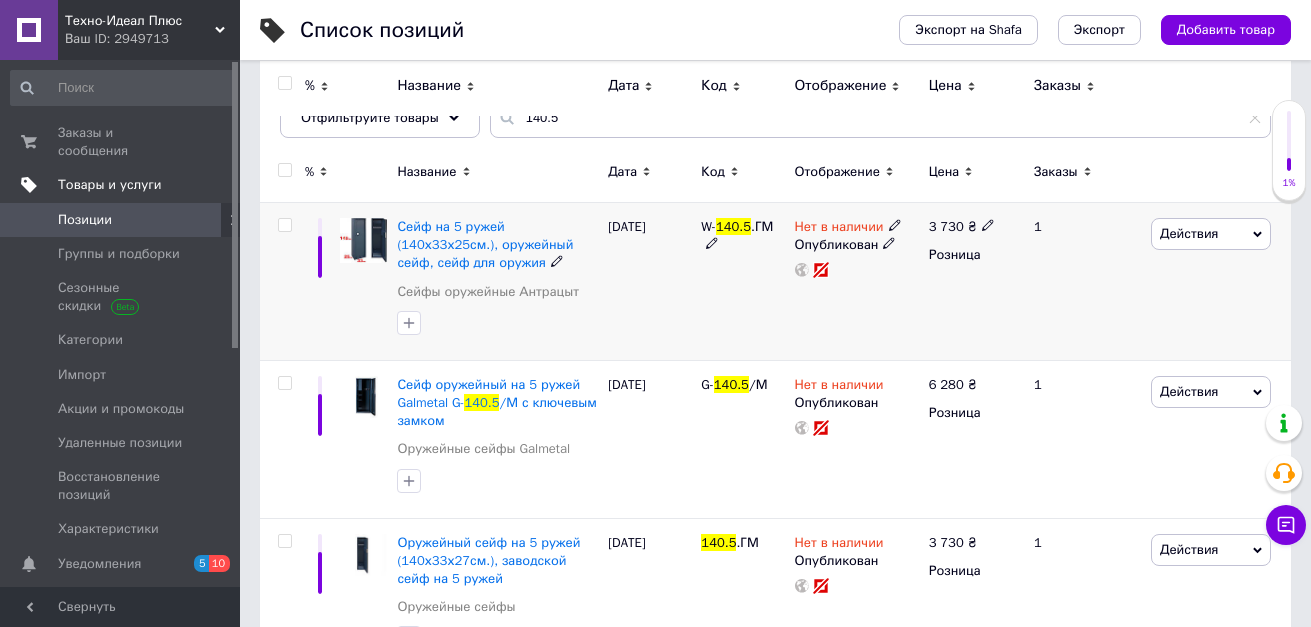 click 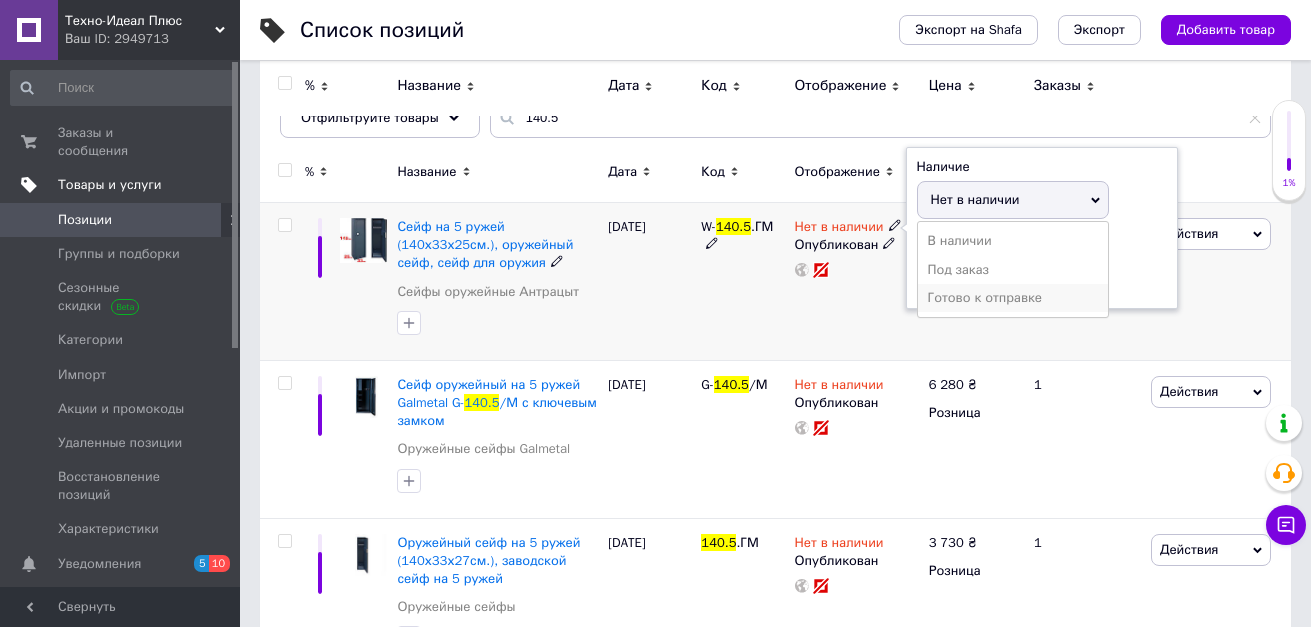 click on "Готово к отправке" at bounding box center (1013, 298) 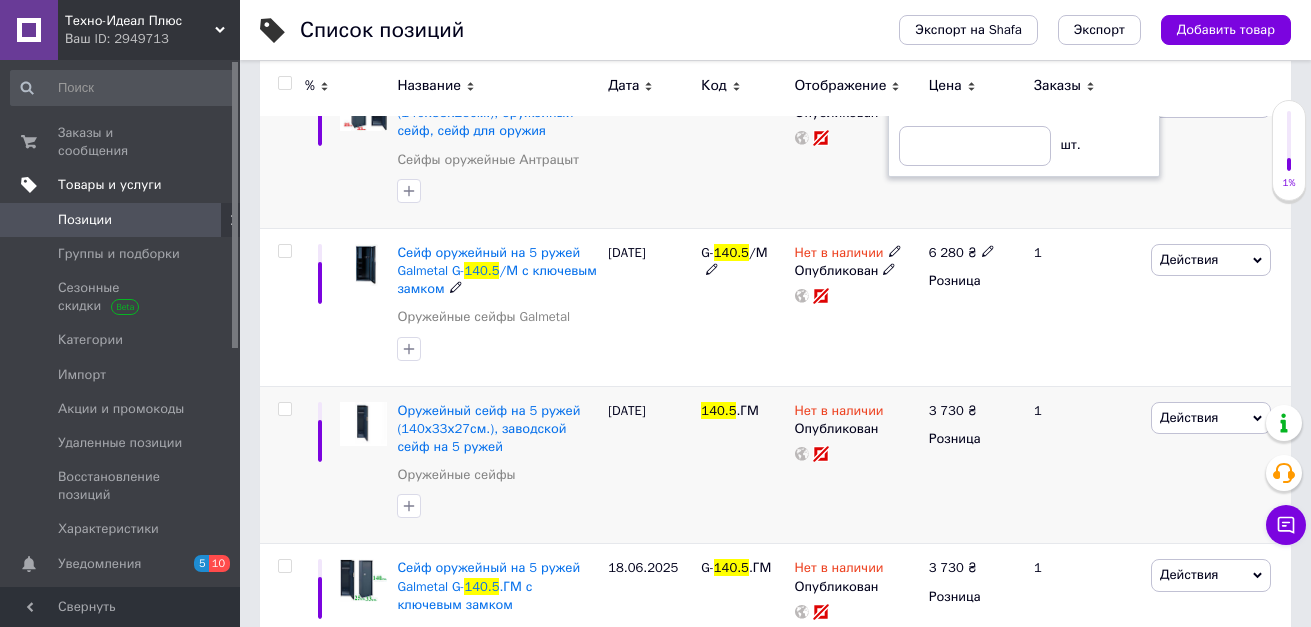 scroll, scrollTop: 400, scrollLeft: 0, axis: vertical 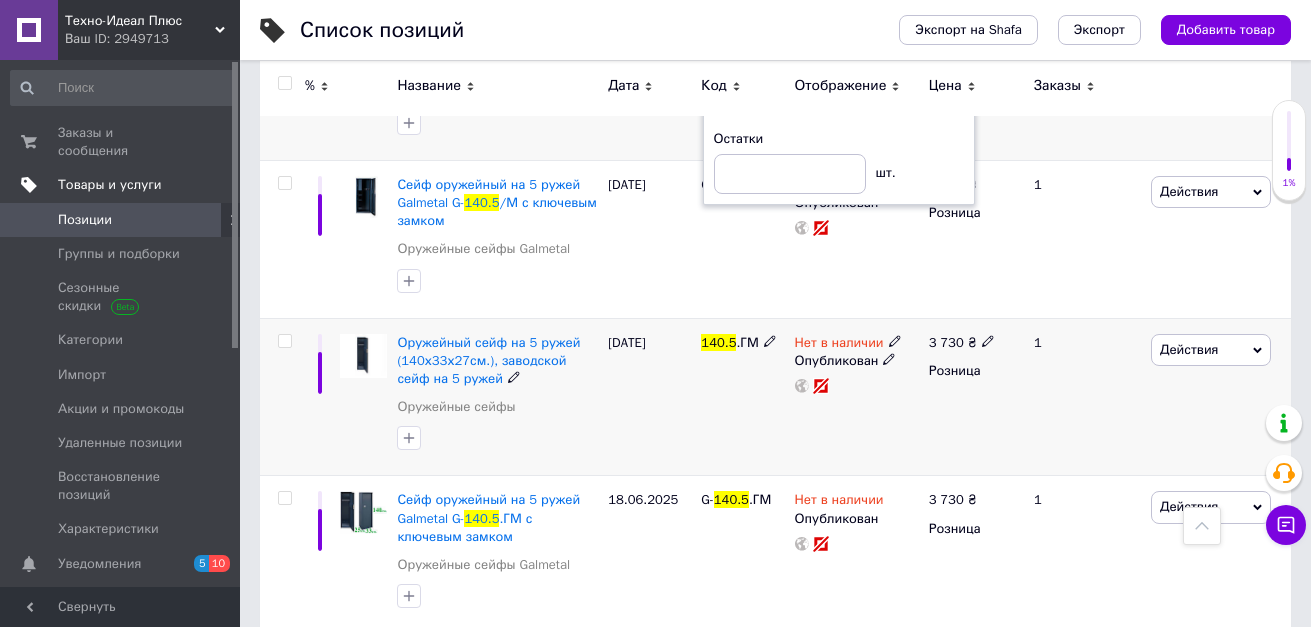 click 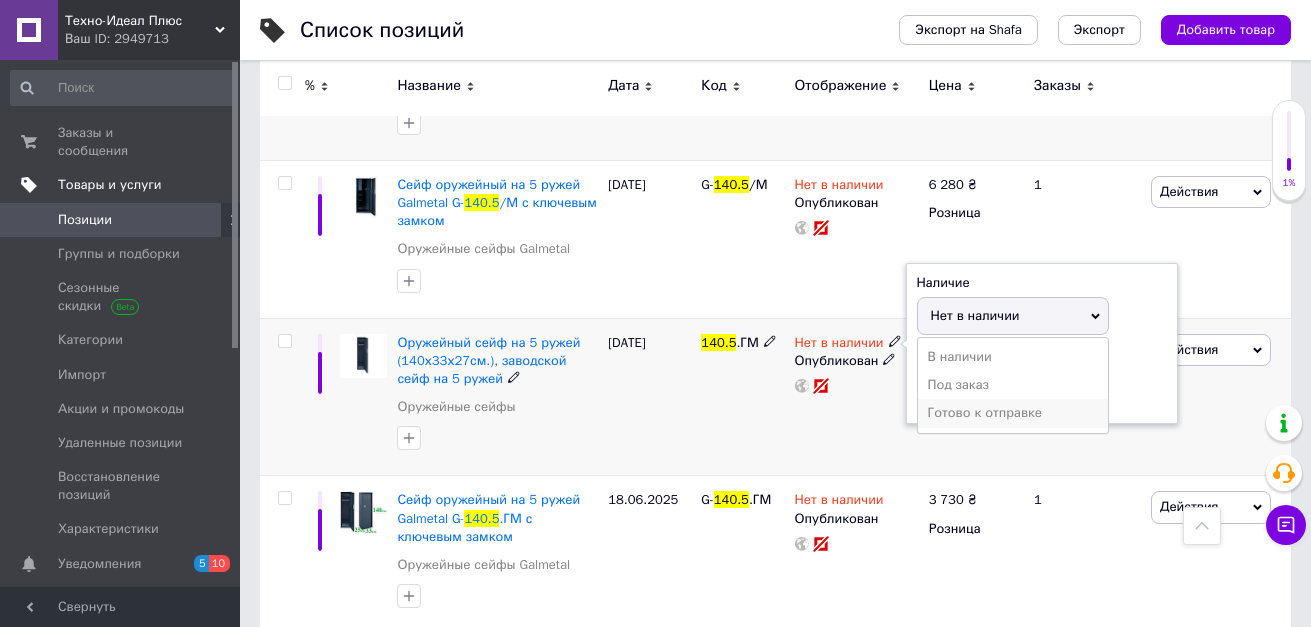 click on "Готово к отправке" at bounding box center (1013, 413) 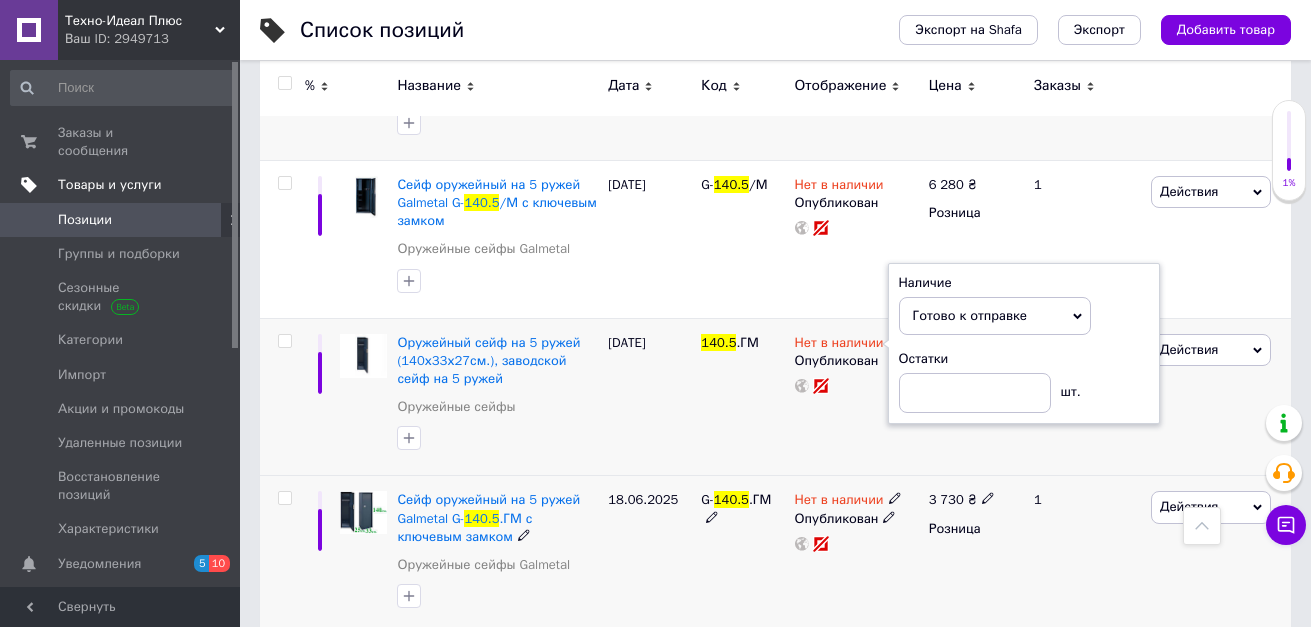click 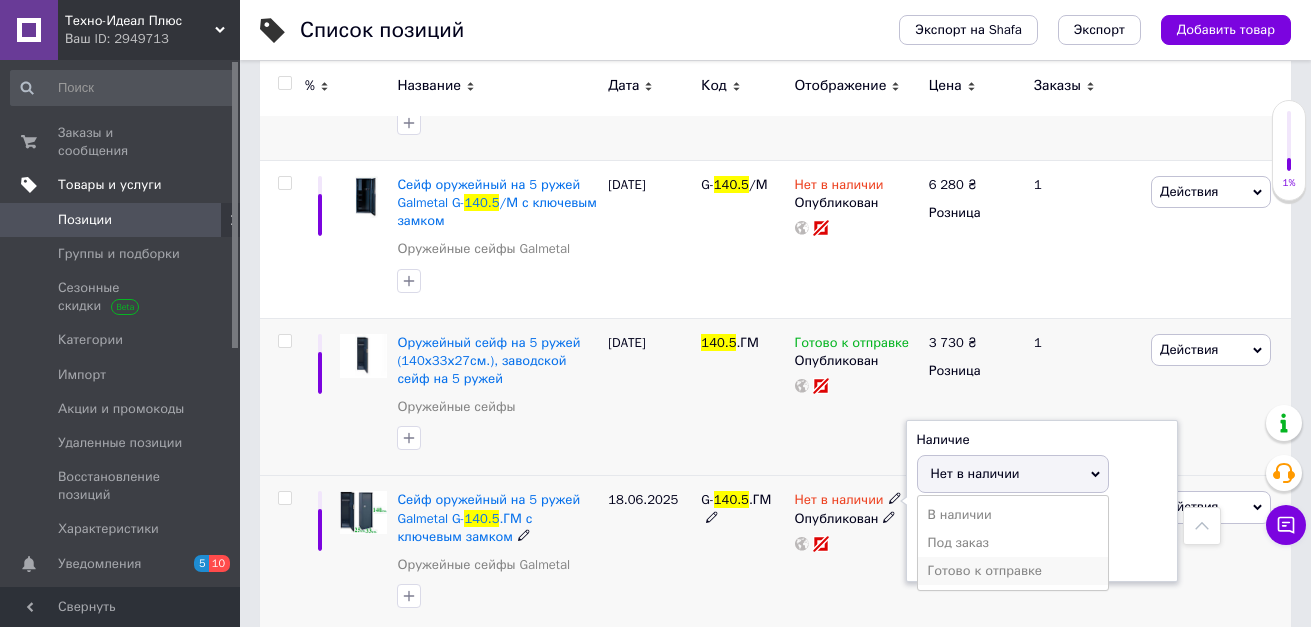 click on "Готово к отправке" at bounding box center [1013, 571] 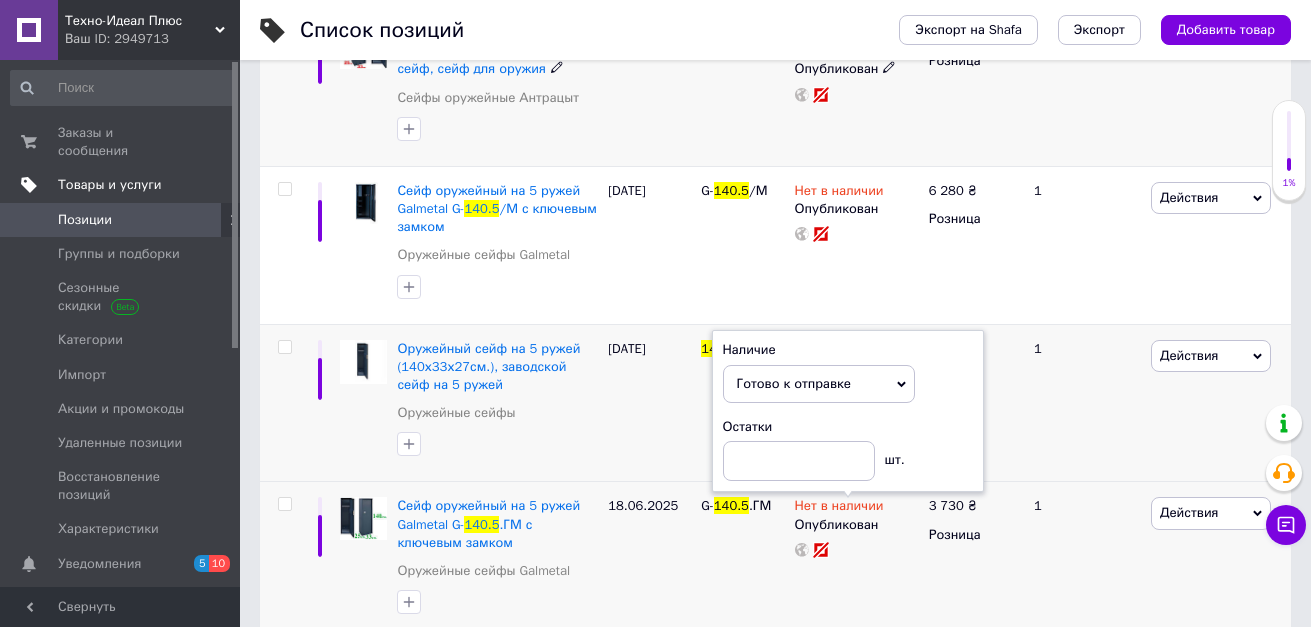 scroll, scrollTop: 400, scrollLeft: 0, axis: vertical 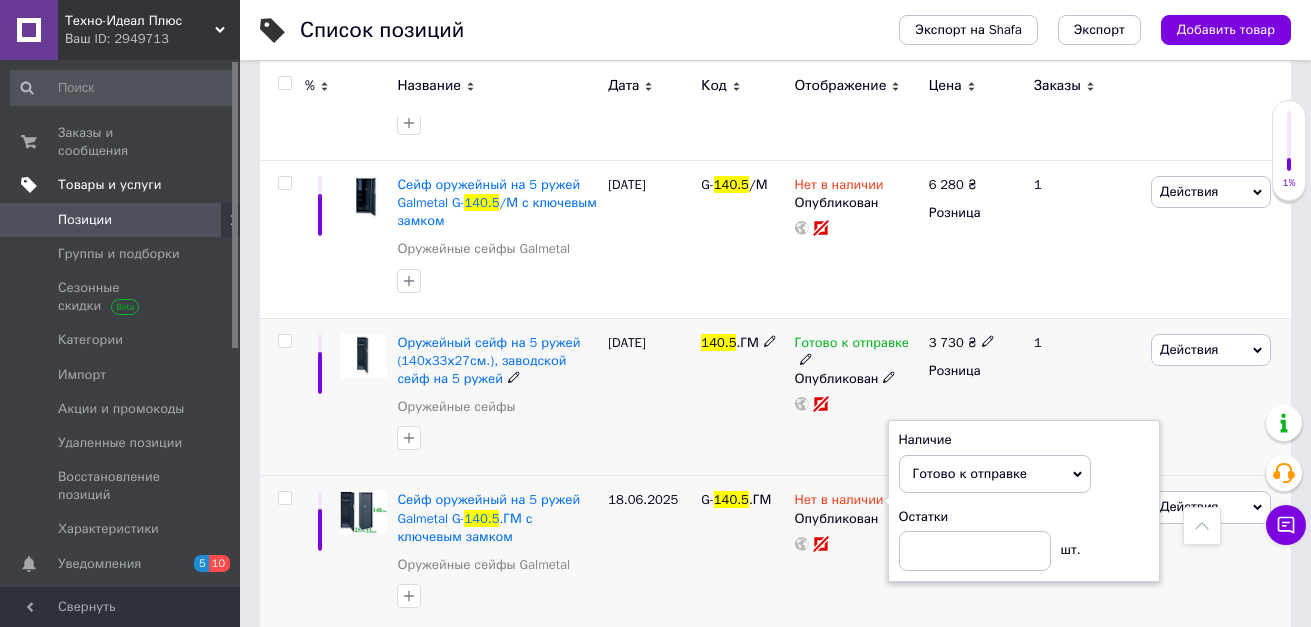 click on "140.5 .ГМ" at bounding box center [742, 397] 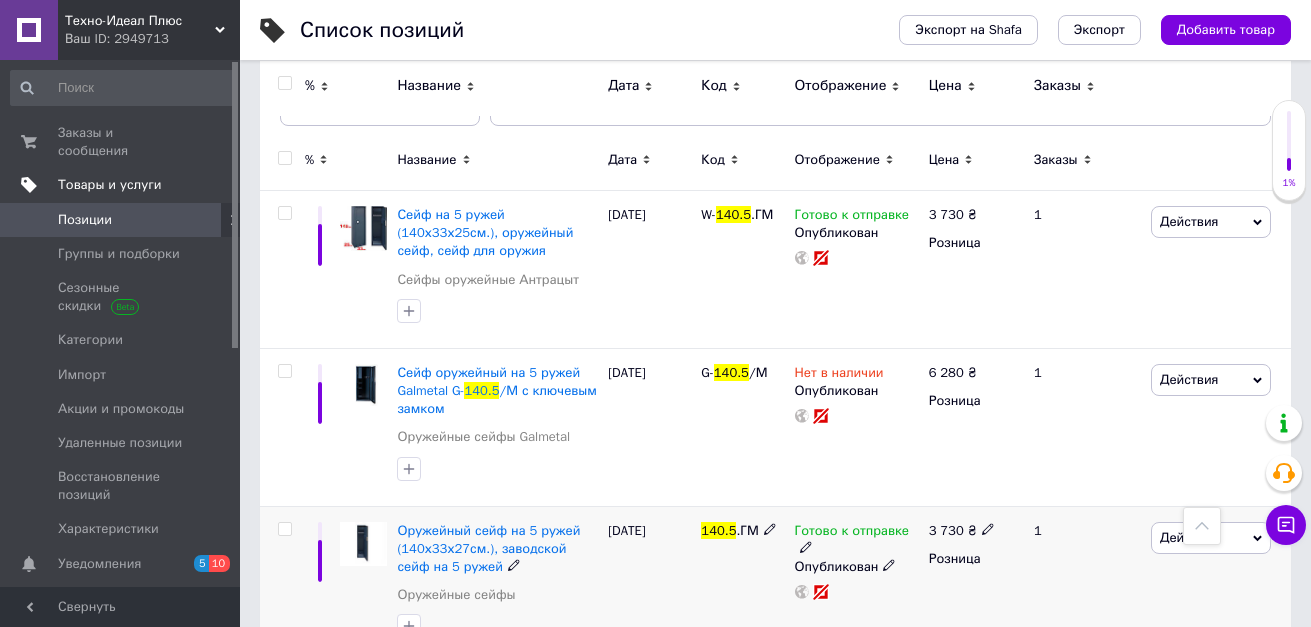 scroll, scrollTop: 0, scrollLeft: 0, axis: both 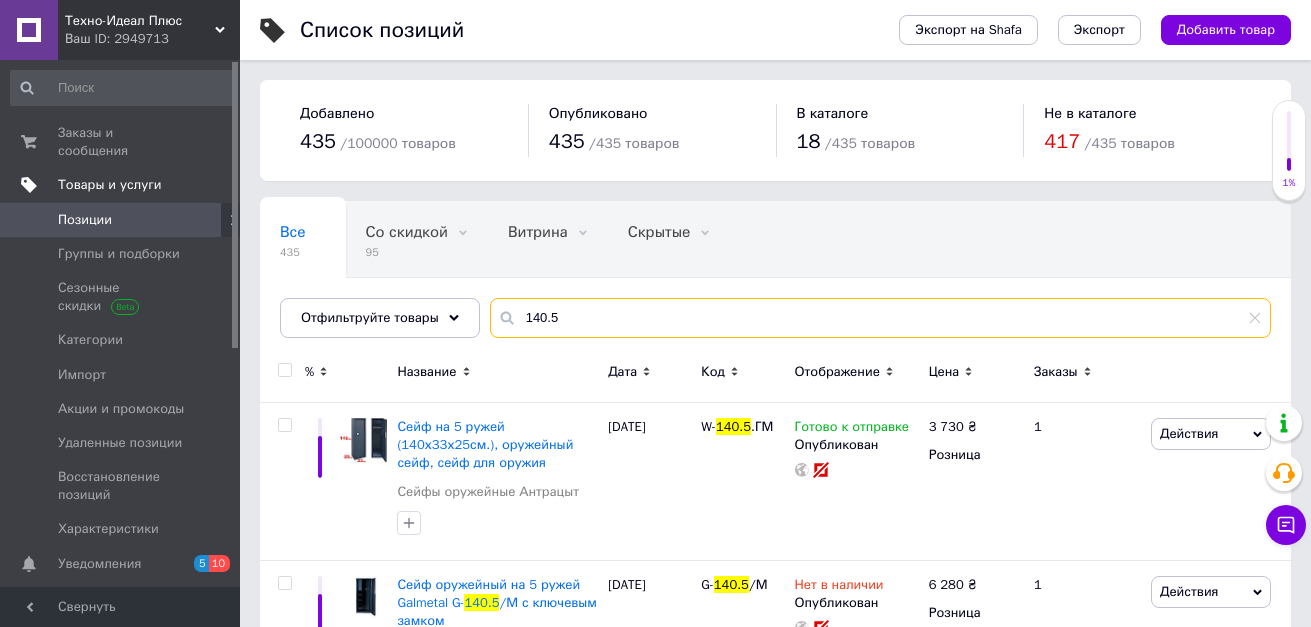 drag, startPoint x: 524, startPoint y: 313, endPoint x: 552, endPoint y: 315, distance: 28.071337 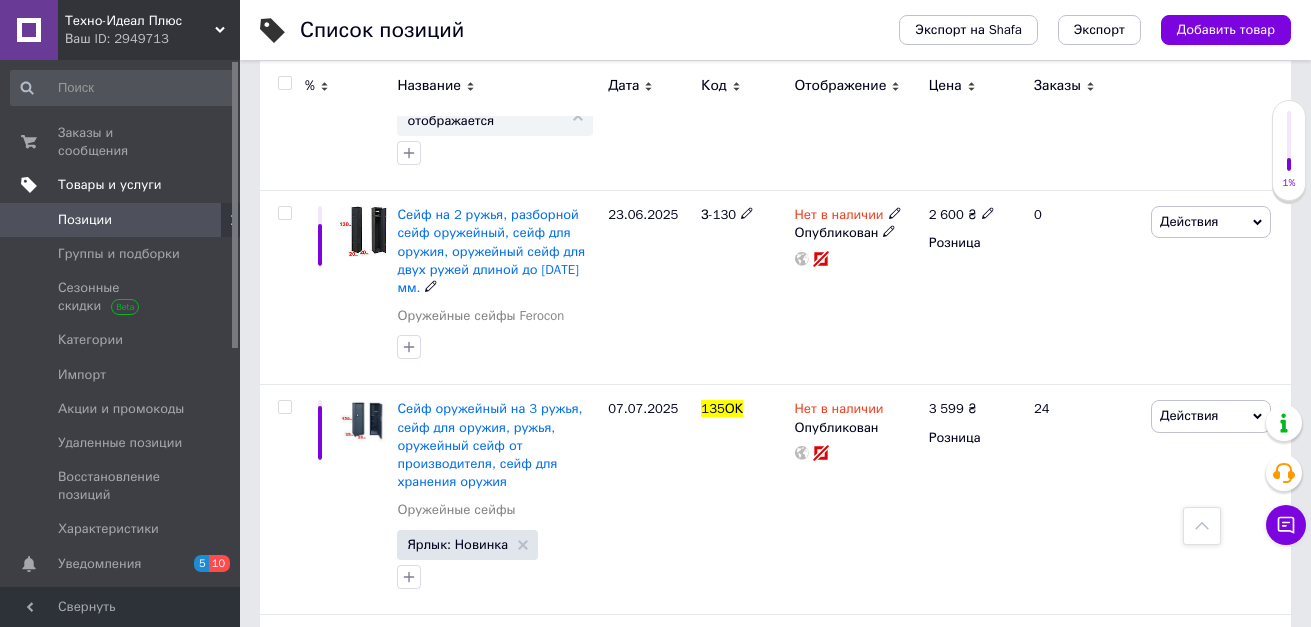 scroll, scrollTop: 2900, scrollLeft: 0, axis: vertical 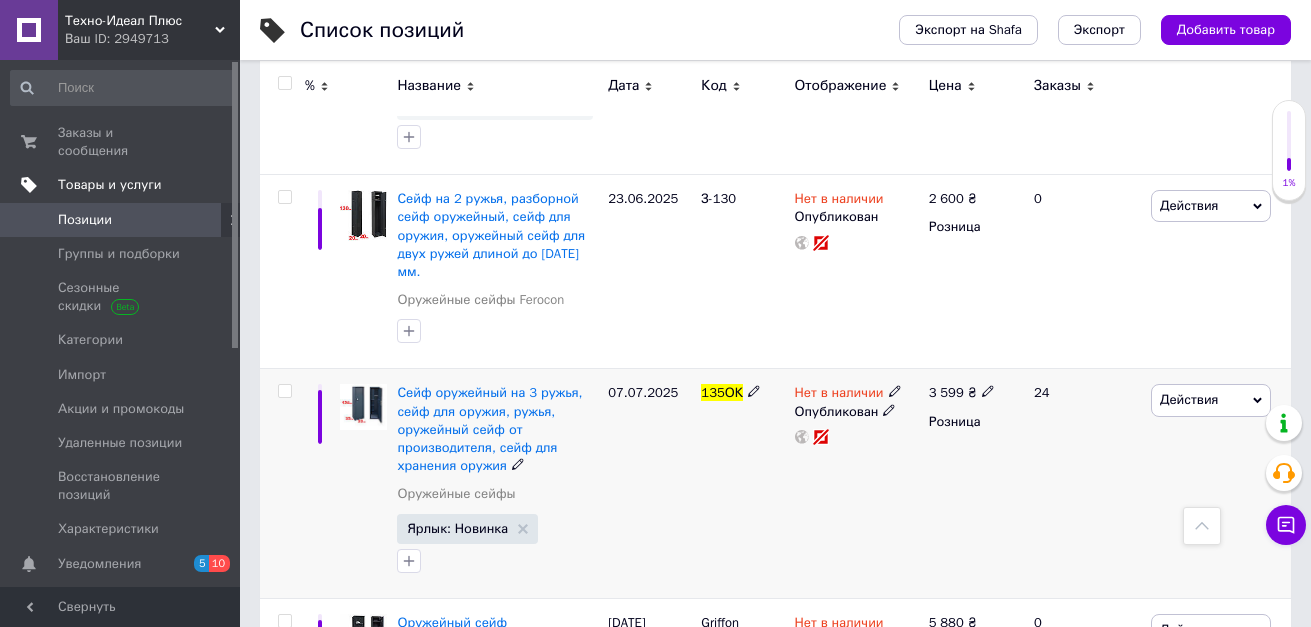 click 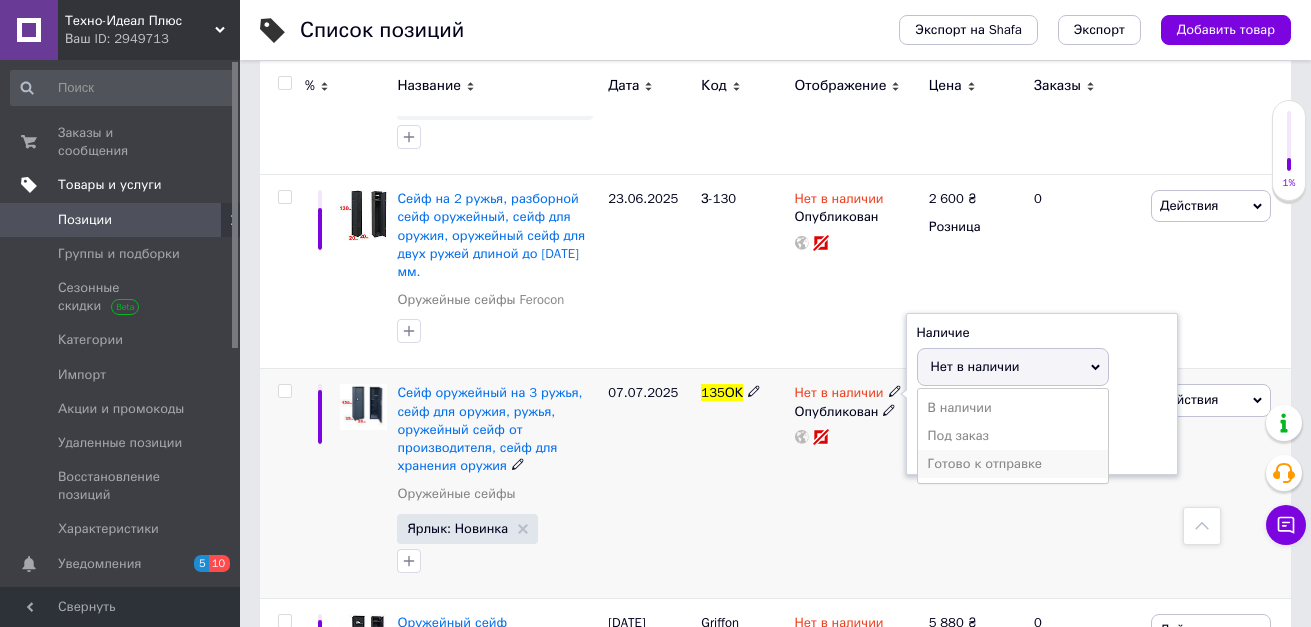 click on "Готово к отправке" at bounding box center [1013, 464] 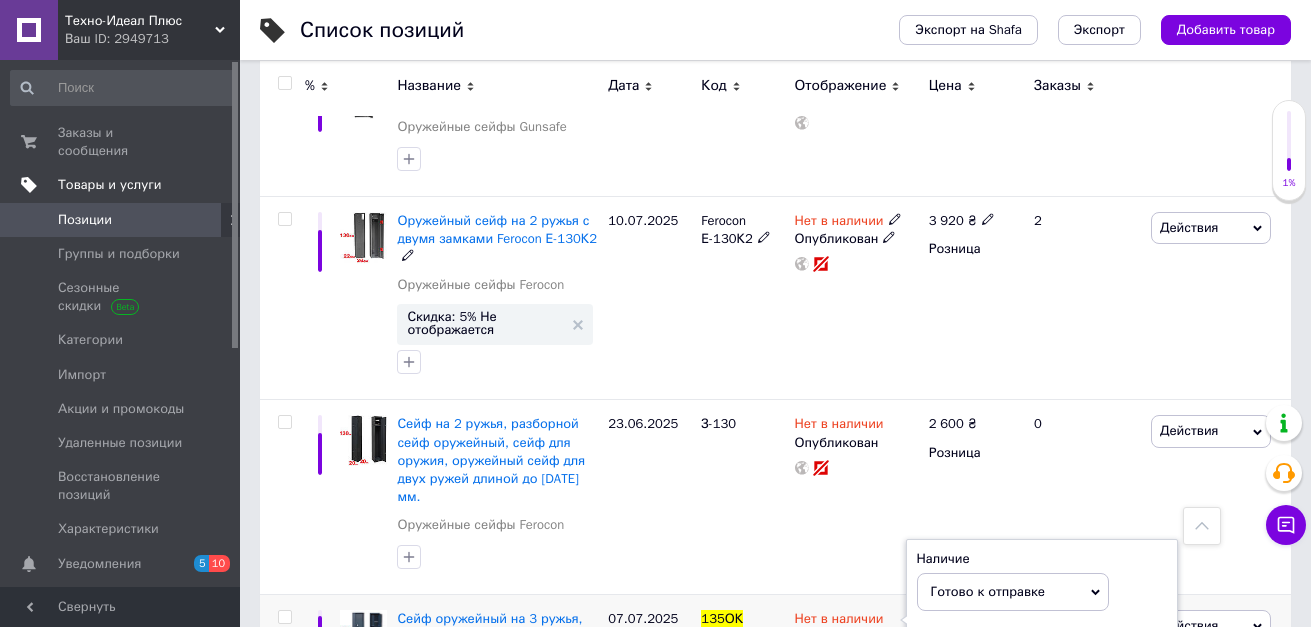scroll, scrollTop: 2700, scrollLeft: 0, axis: vertical 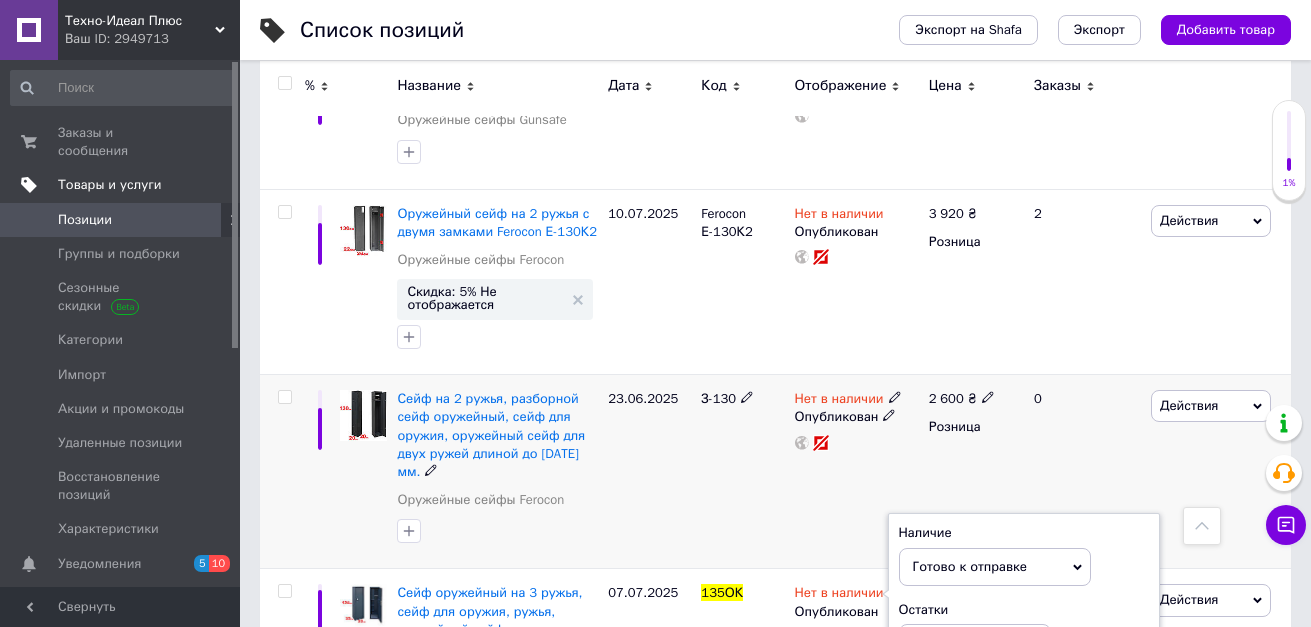 click on "З-130" at bounding box center (742, 472) 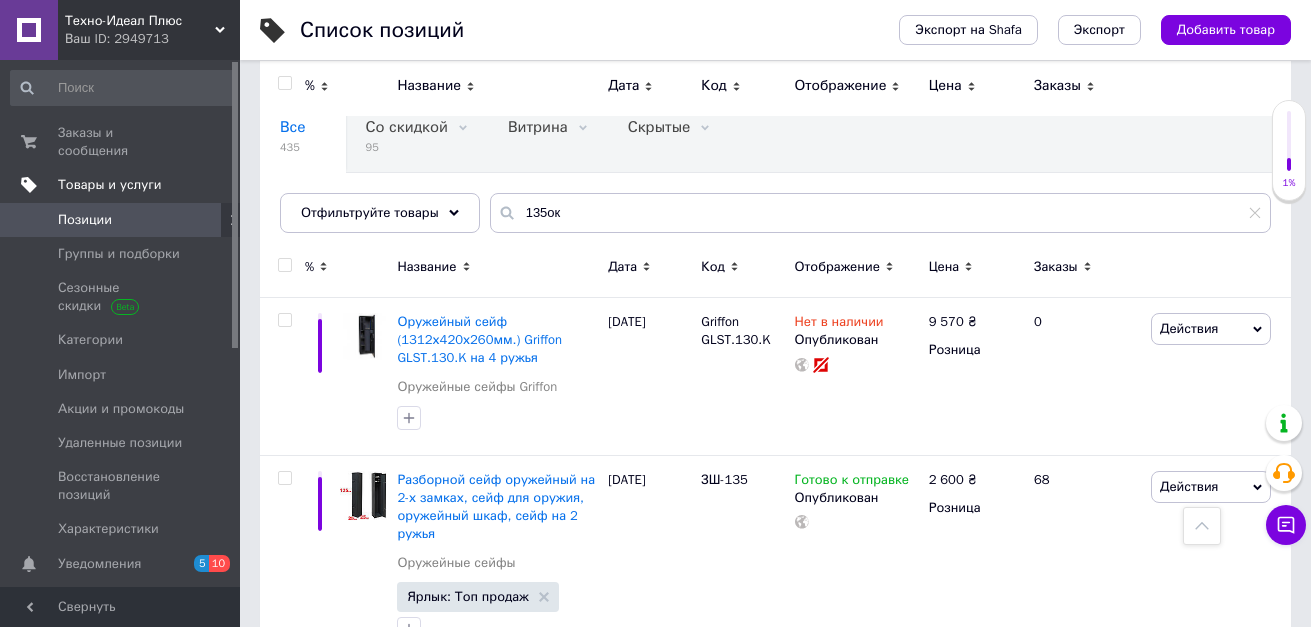 scroll, scrollTop: 0, scrollLeft: 0, axis: both 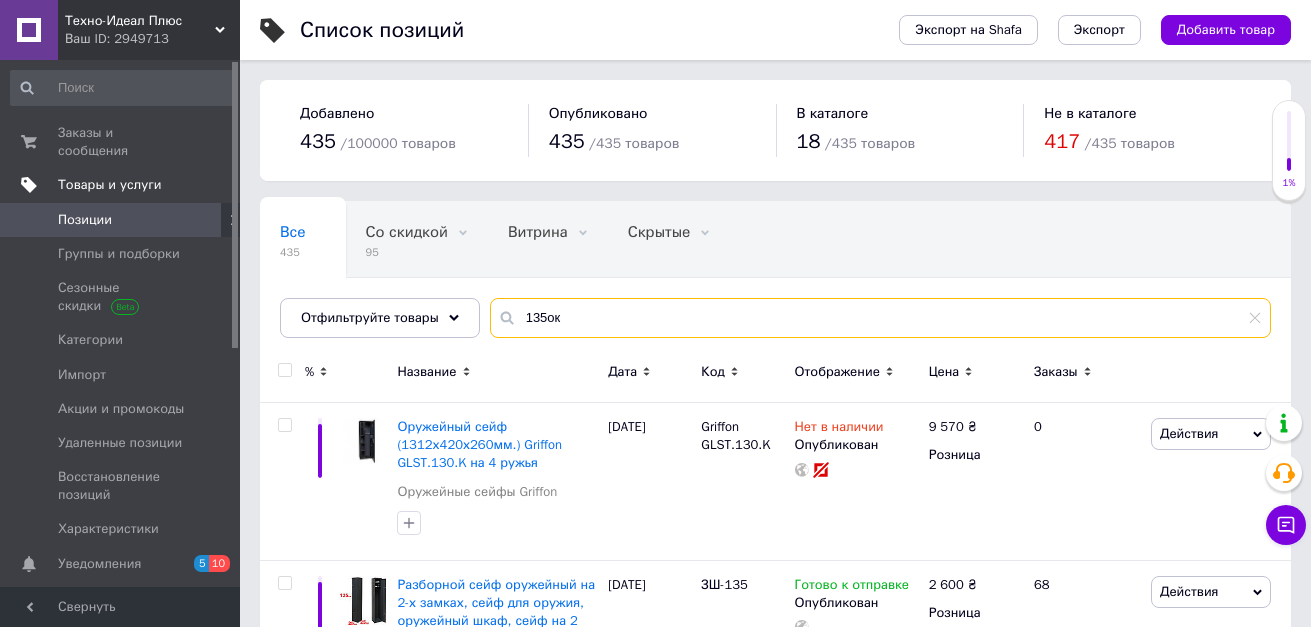 drag, startPoint x: 526, startPoint y: 304, endPoint x: 565, endPoint y: 317, distance: 41.109608 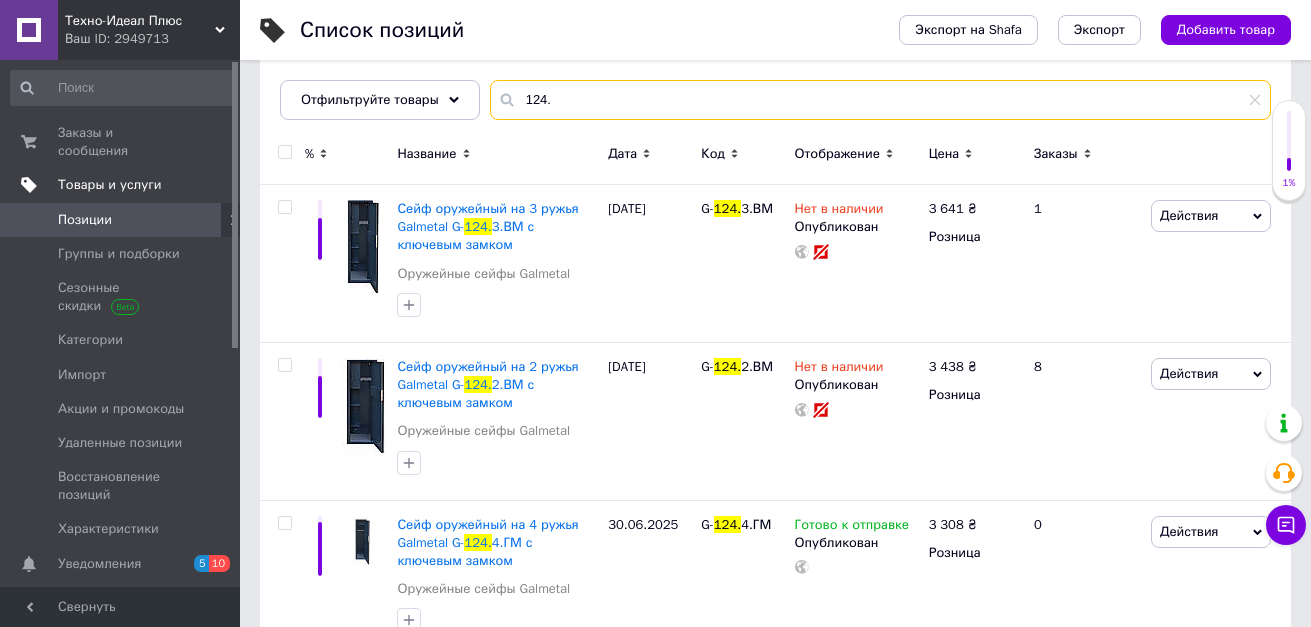 scroll, scrollTop: 300, scrollLeft: 0, axis: vertical 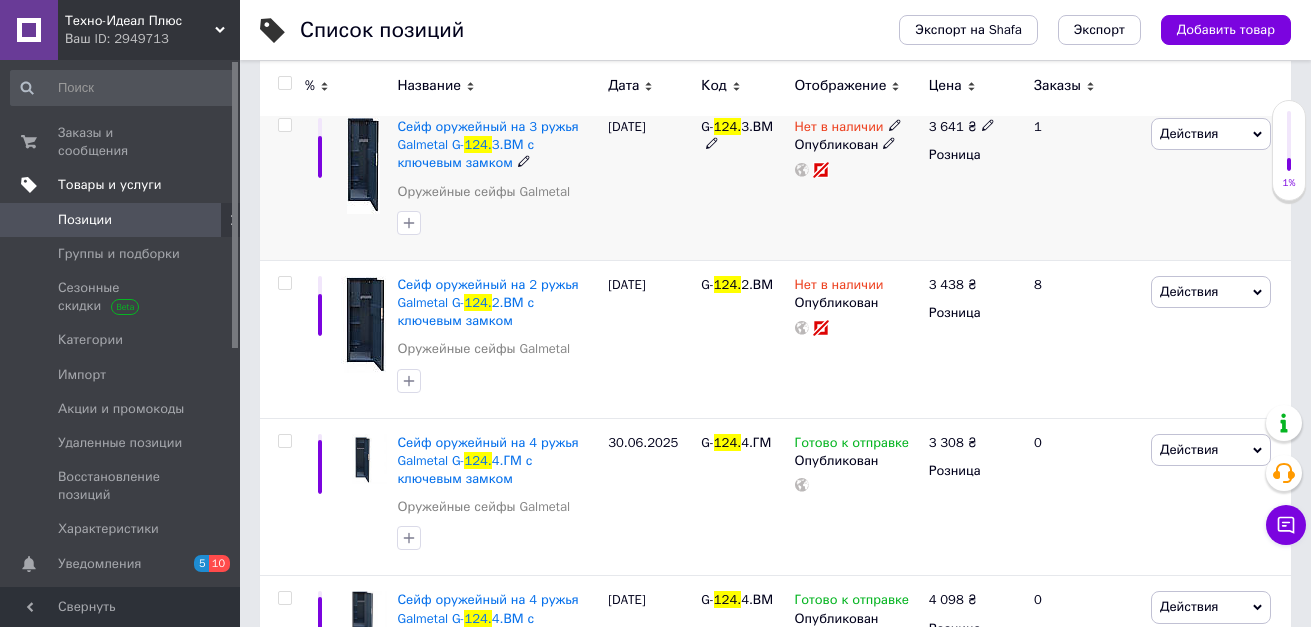 type on "124." 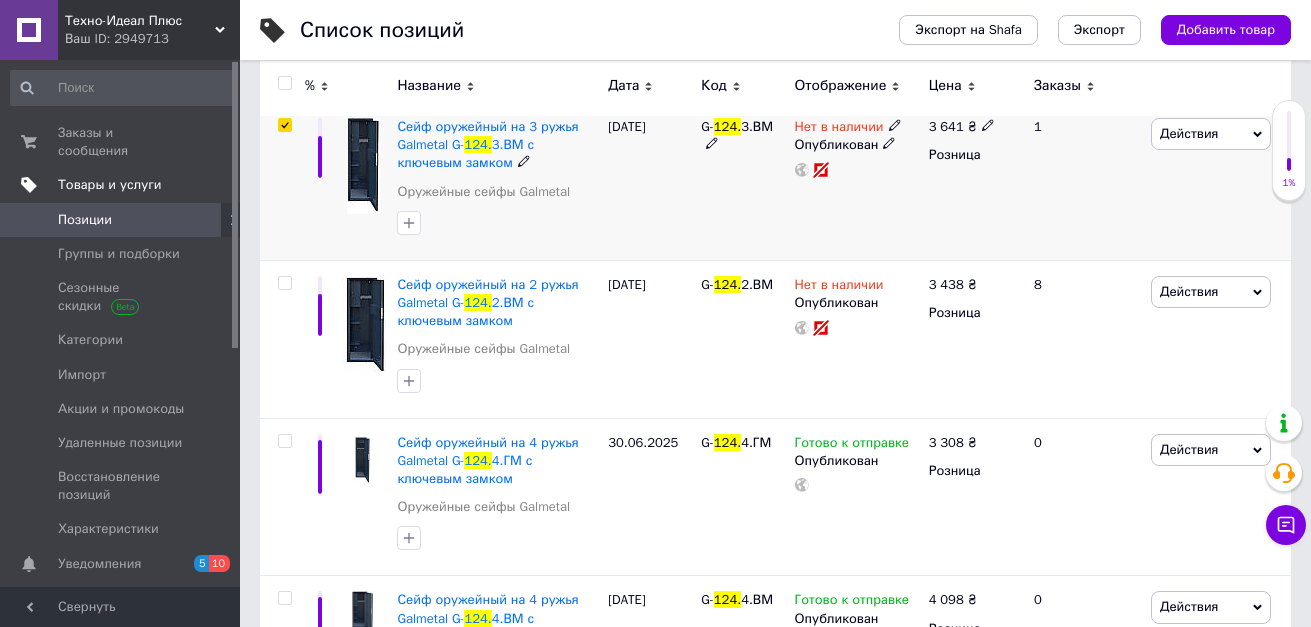 checkbox on "true" 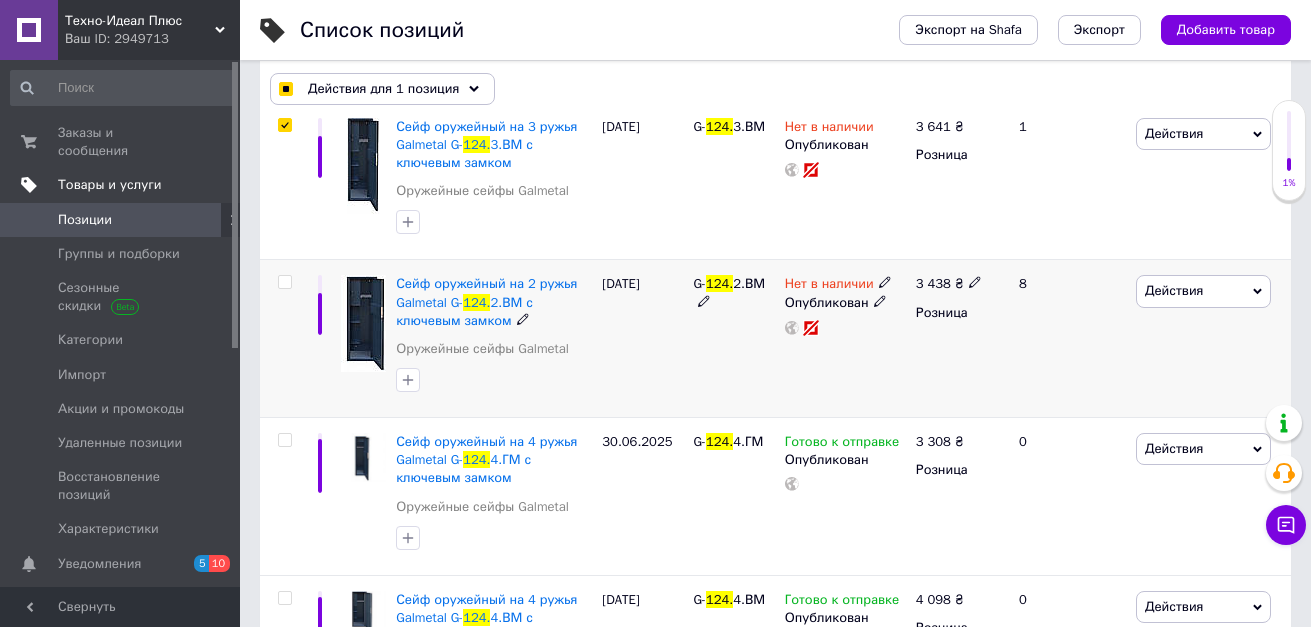 click at bounding box center (284, 282) 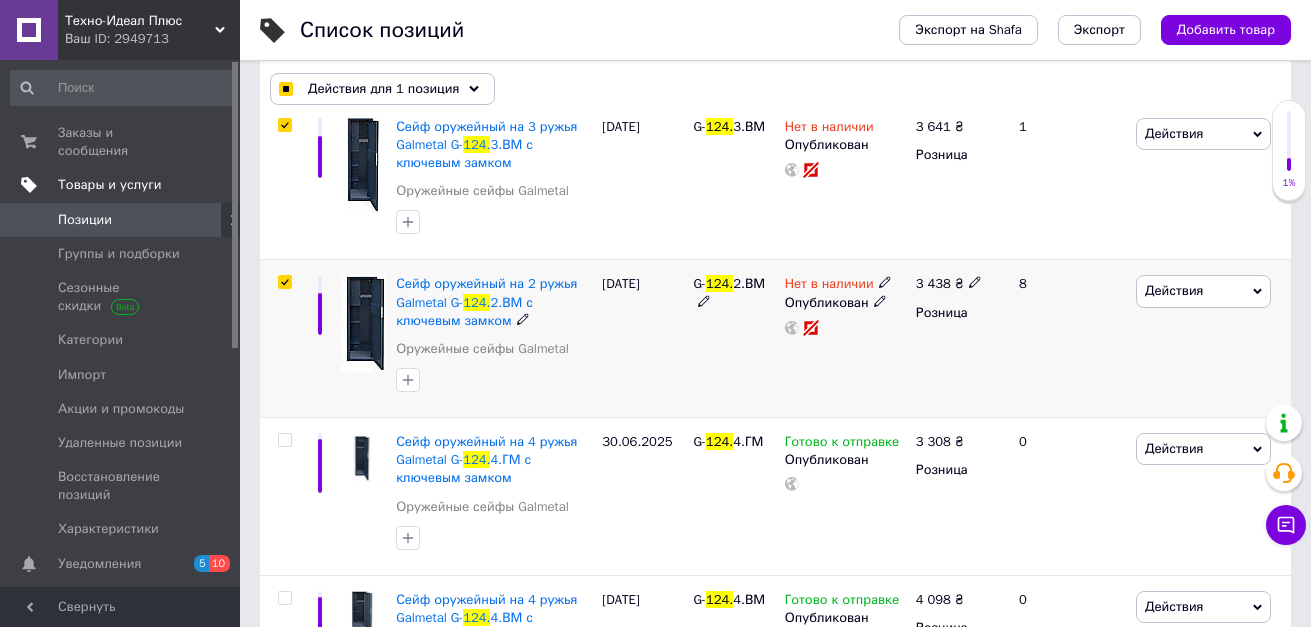 checkbox on "true" 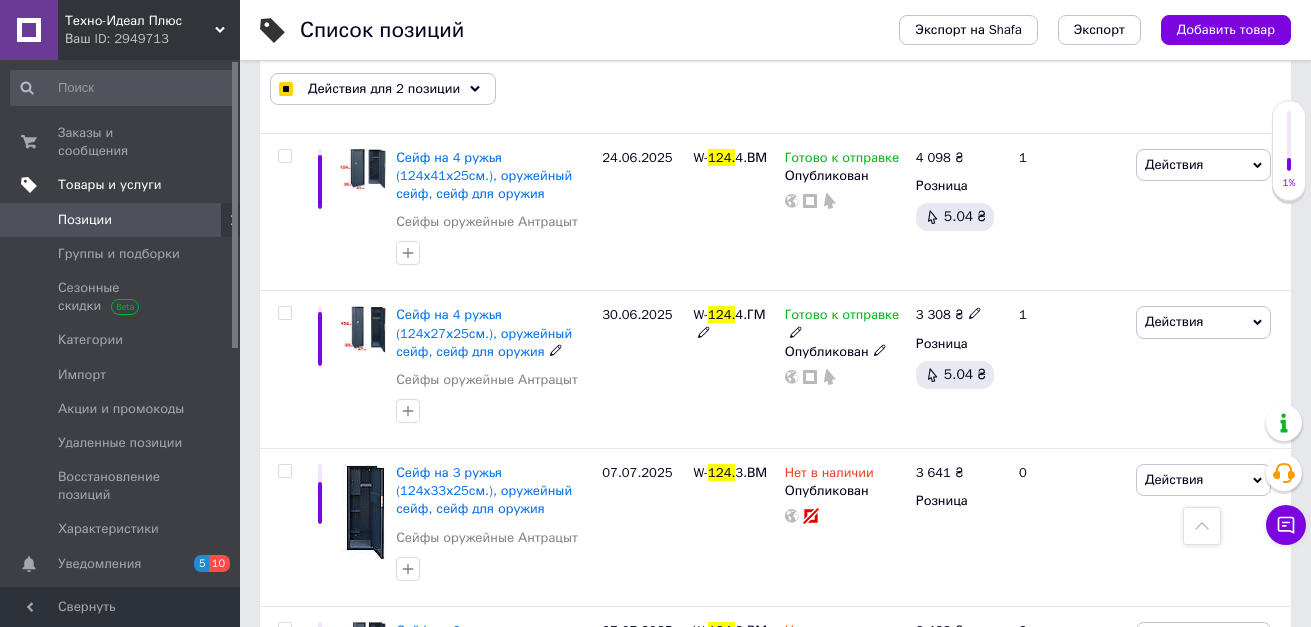 scroll, scrollTop: 1000, scrollLeft: 0, axis: vertical 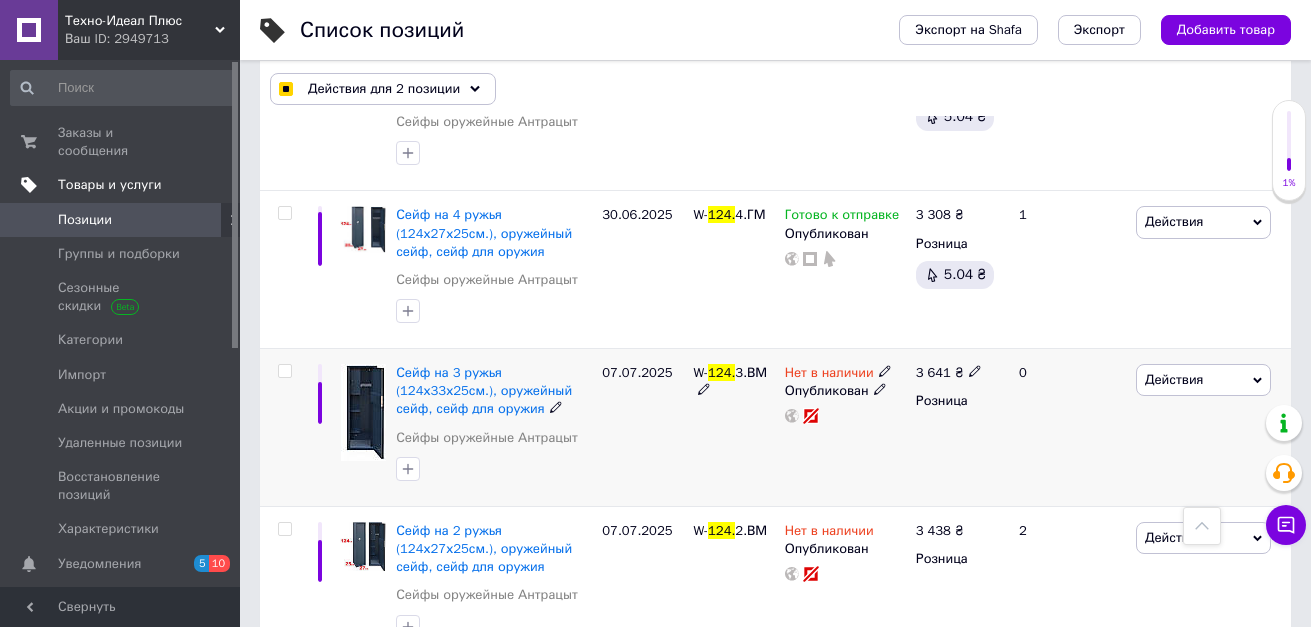 click at bounding box center (284, 371) 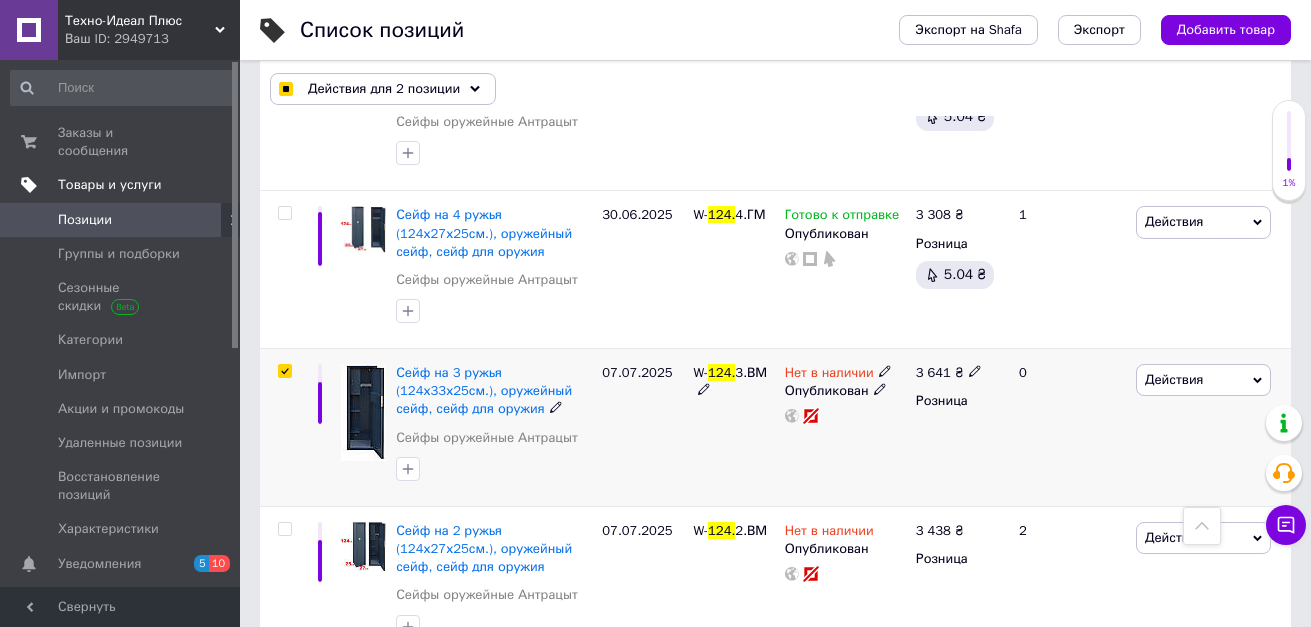 checkbox on "true" 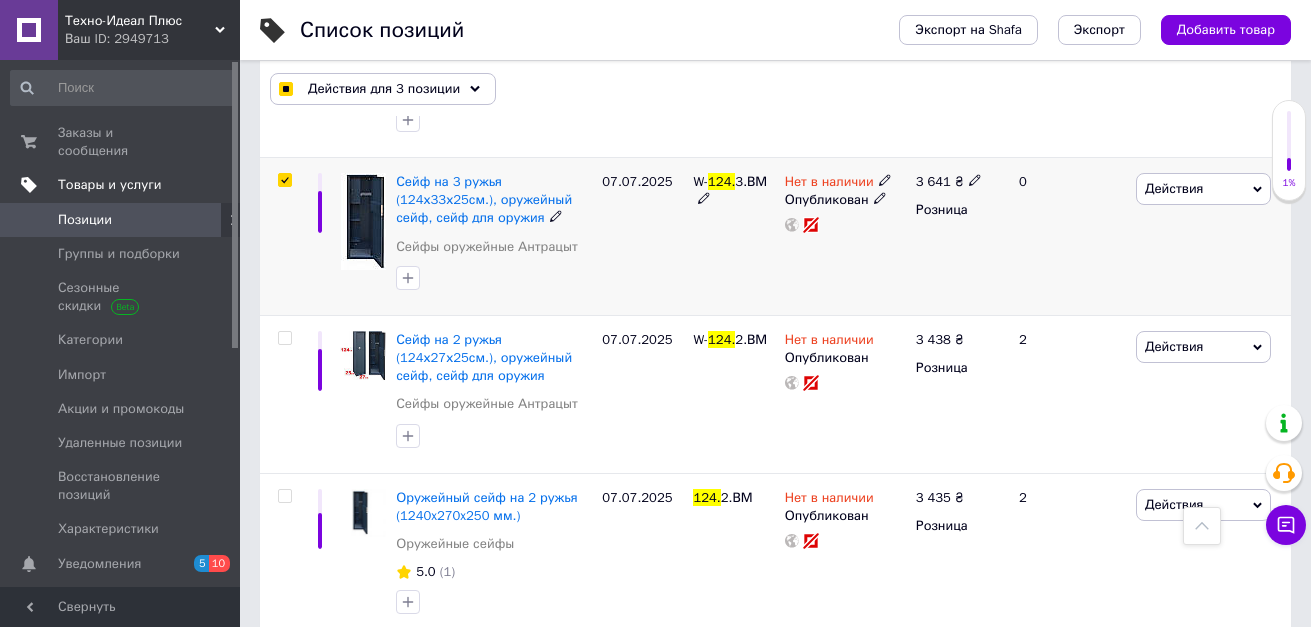 scroll, scrollTop: 1200, scrollLeft: 0, axis: vertical 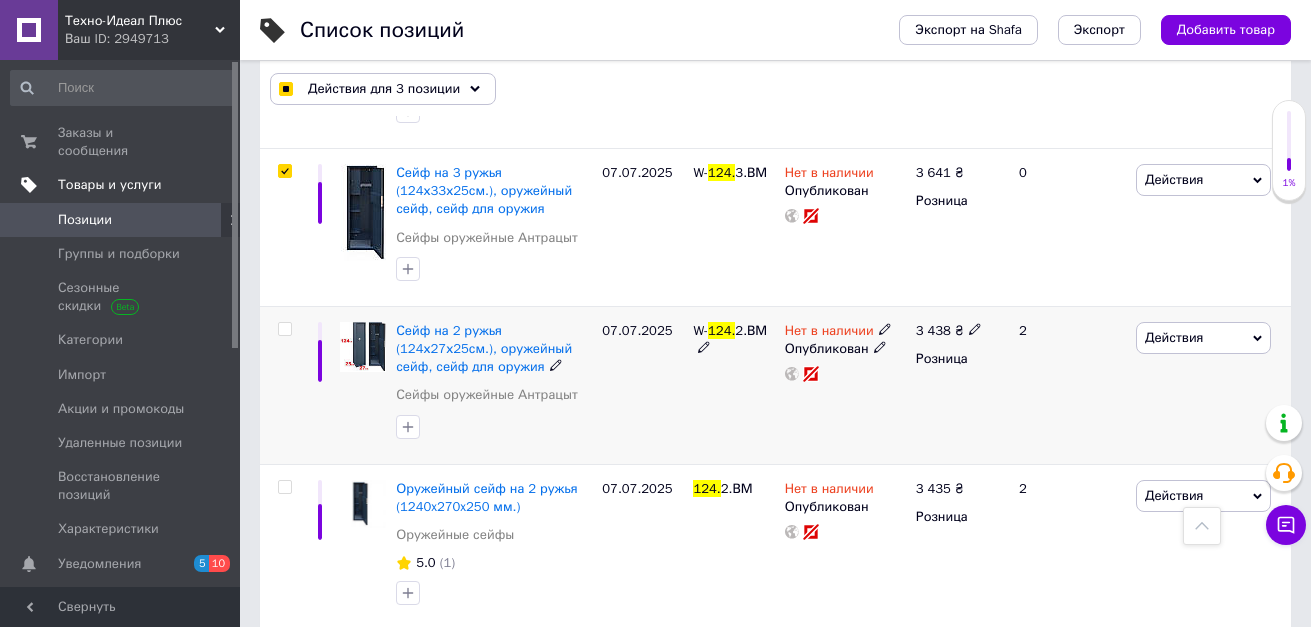 click at bounding box center [284, 329] 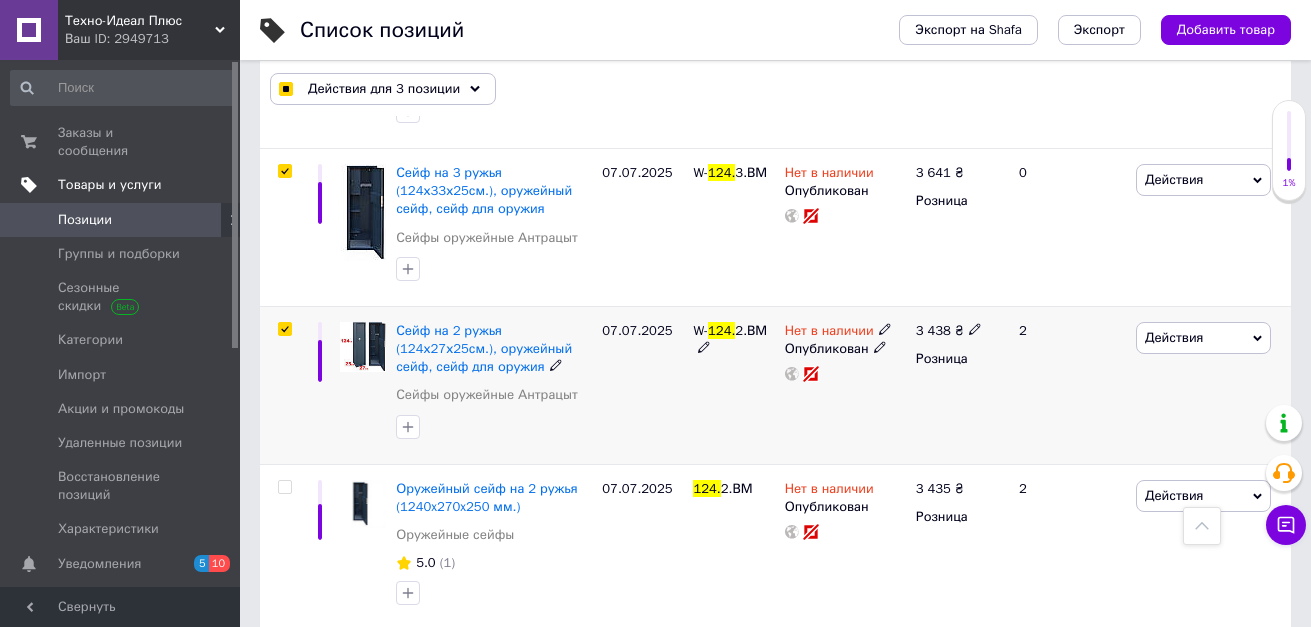 checkbox on "true" 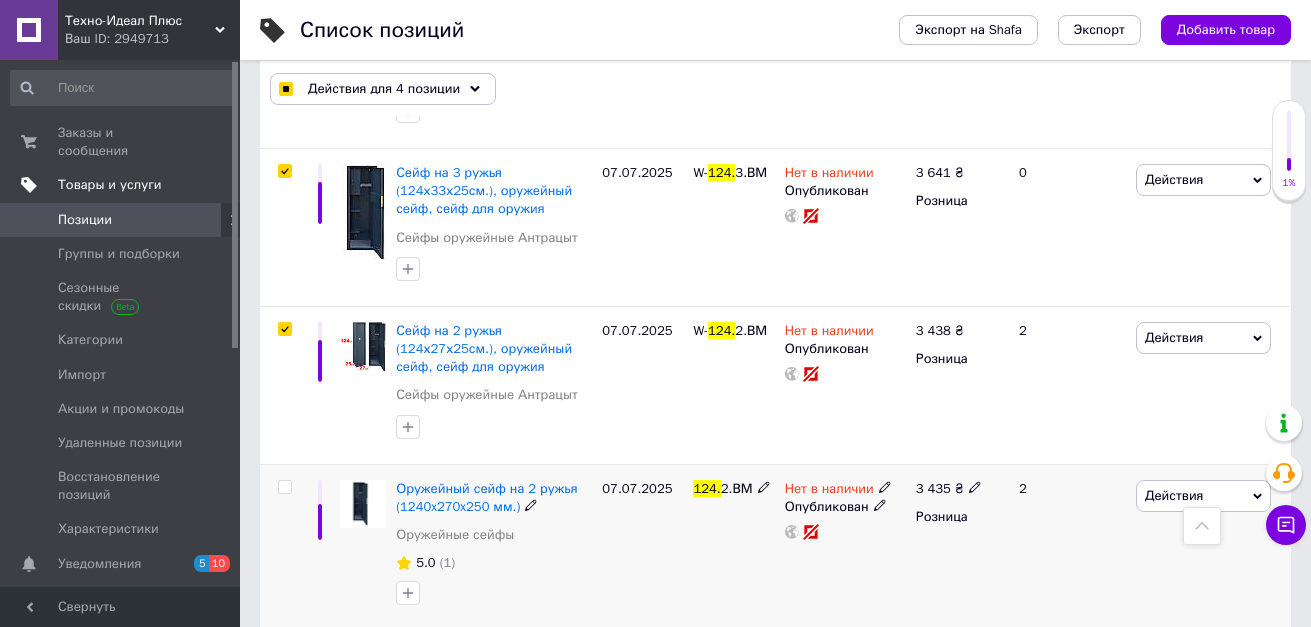 click at bounding box center [284, 487] 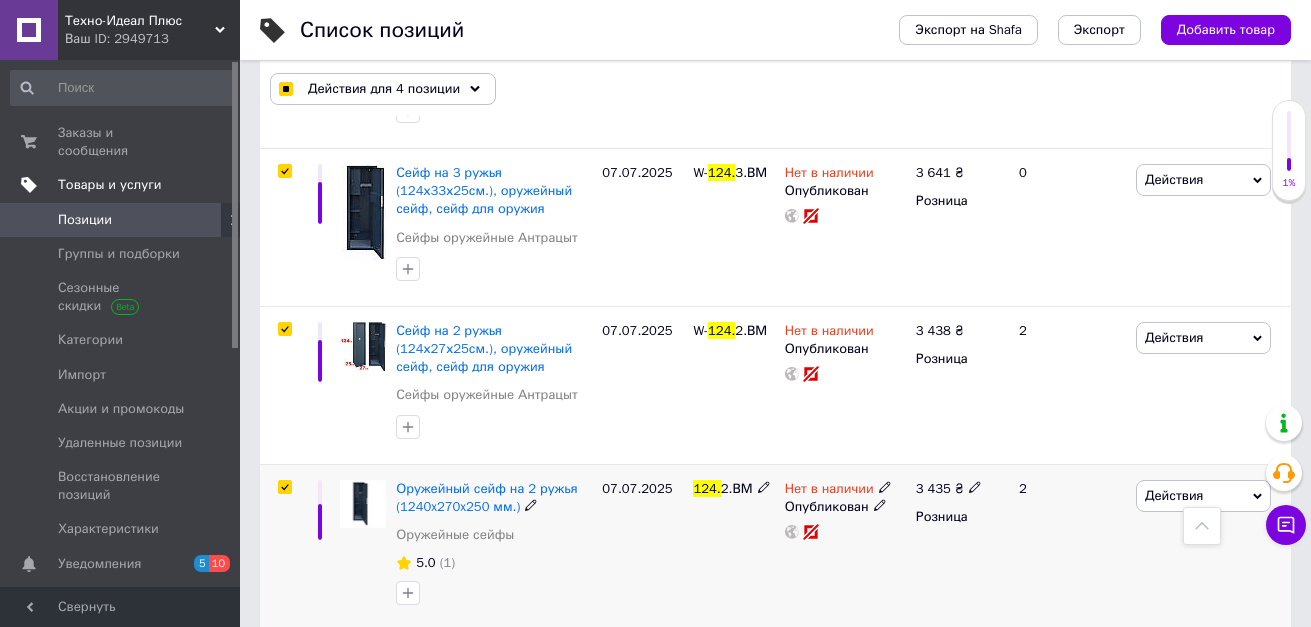 checkbox on "true" 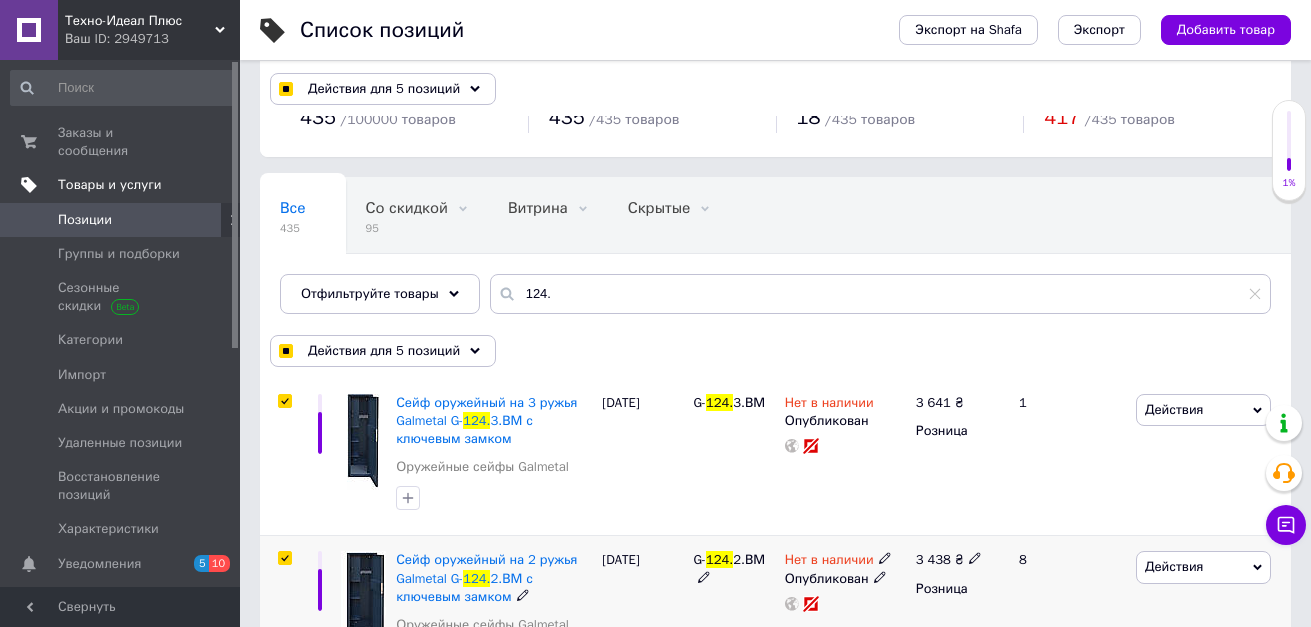 scroll, scrollTop: 13, scrollLeft: 0, axis: vertical 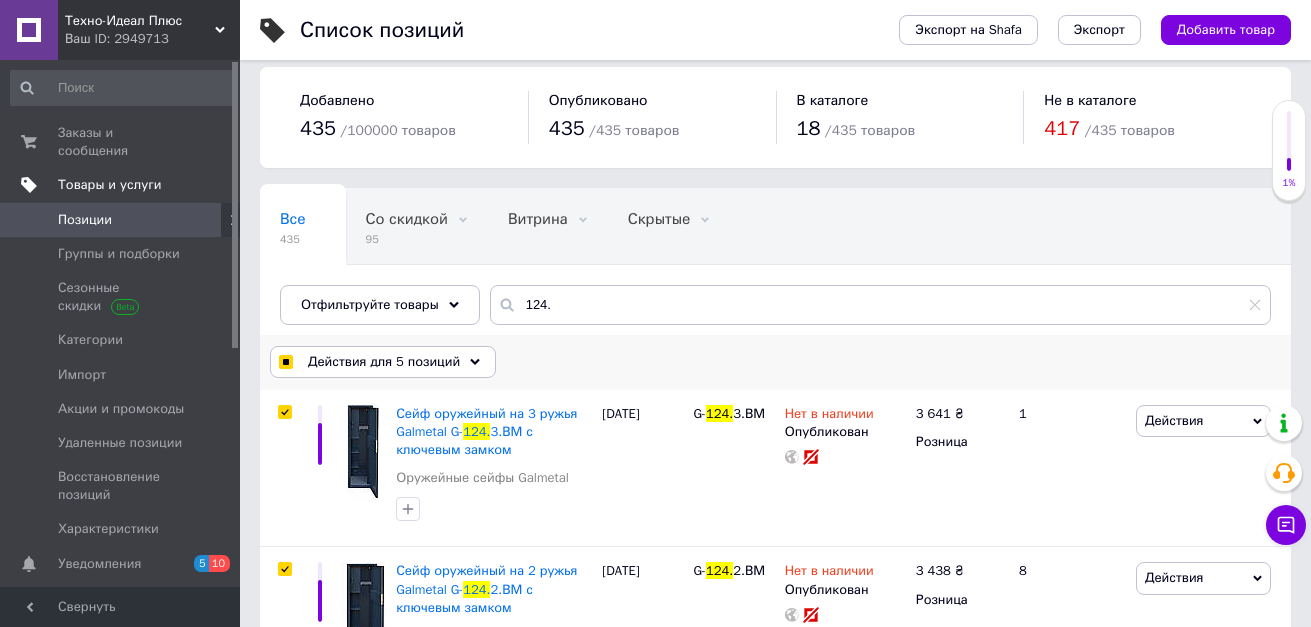 click on "Действия для 5 позиций" at bounding box center (383, 362) 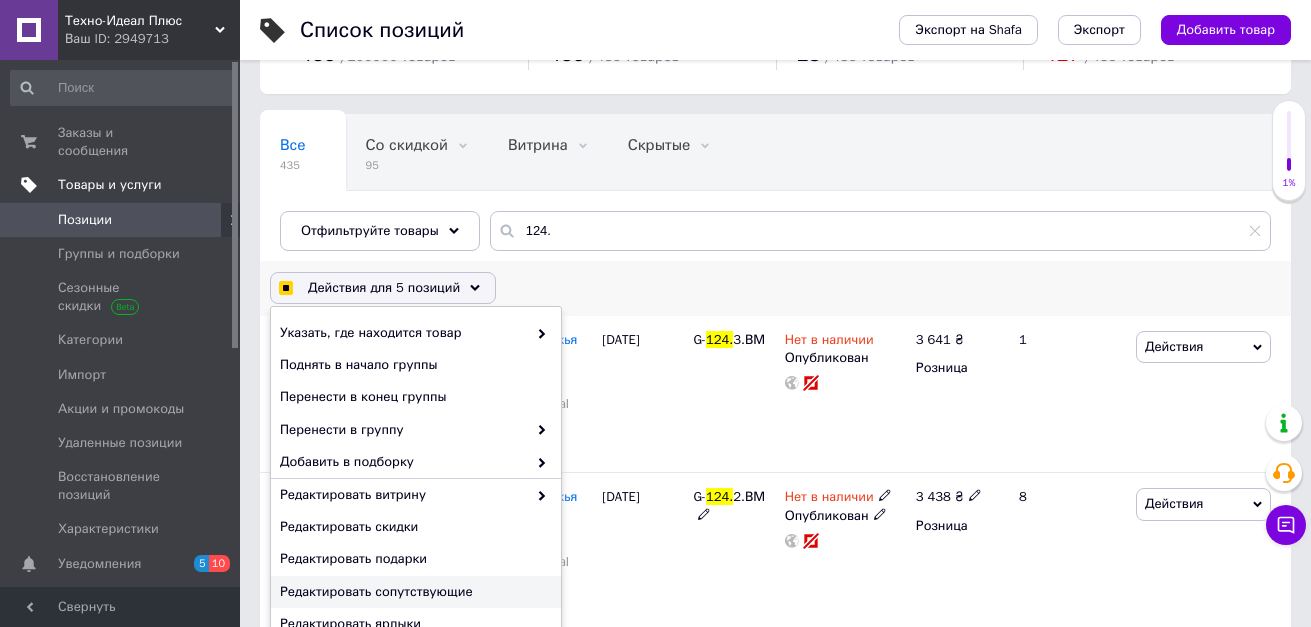 scroll, scrollTop: 213, scrollLeft: 0, axis: vertical 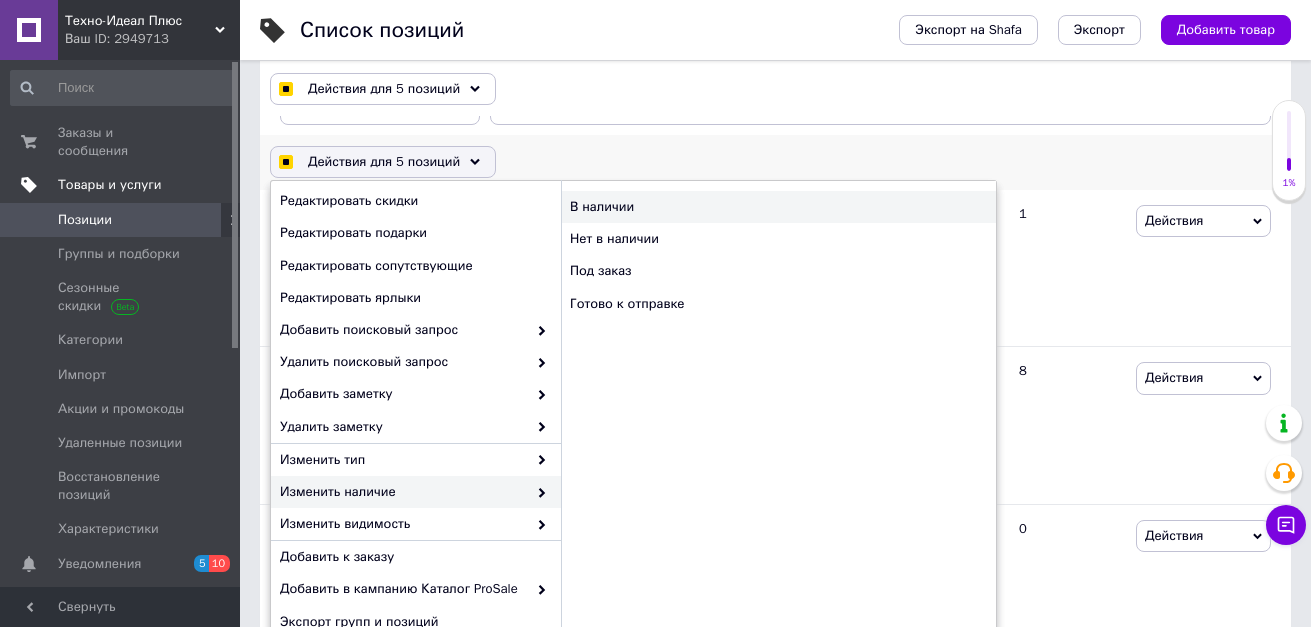 checkbox on "true" 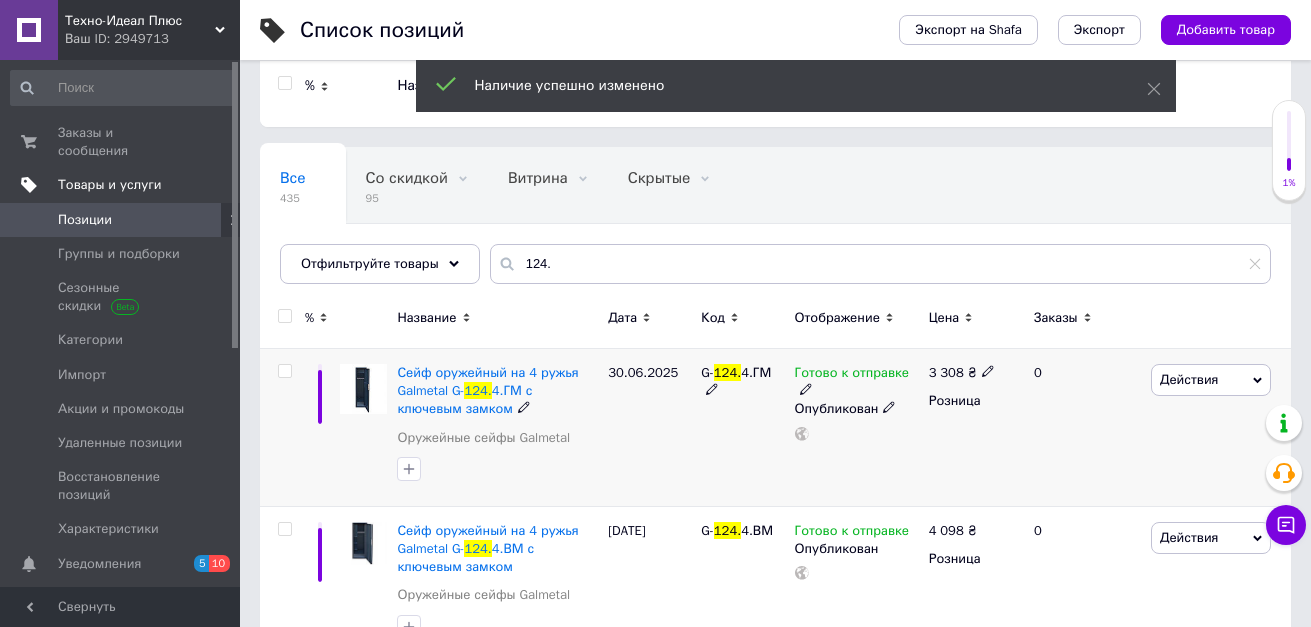 scroll, scrollTop: 0, scrollLeft: 0, axis: both 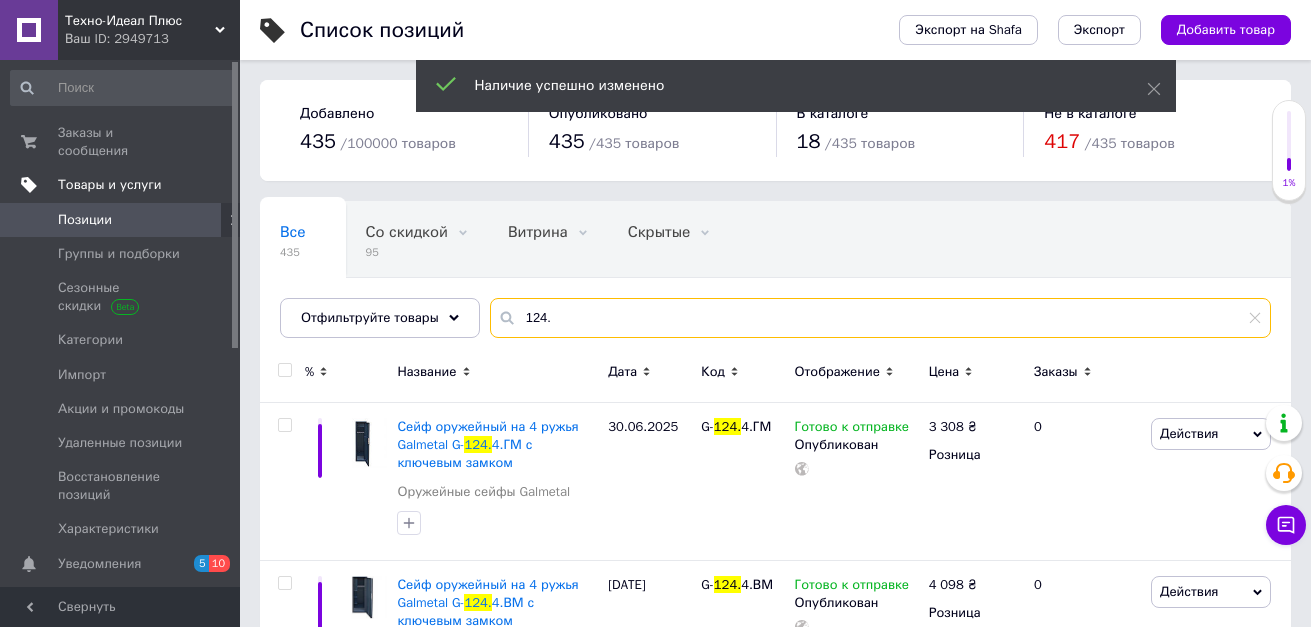 click on "124." at bounding box center [880, 318] 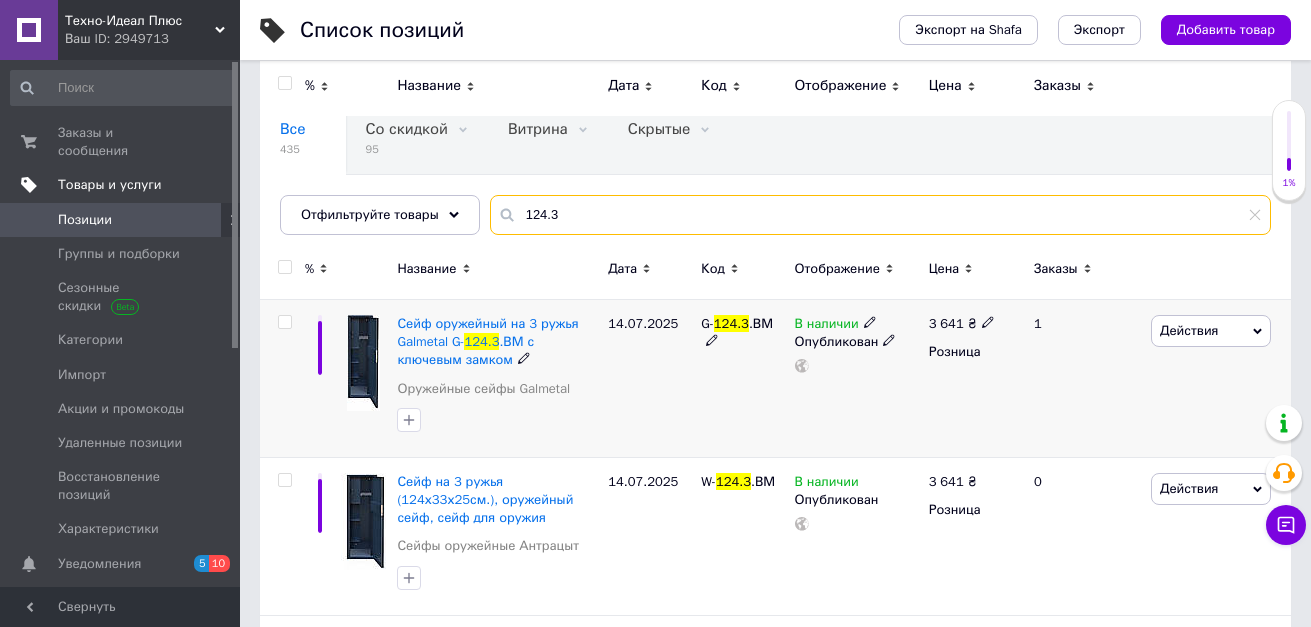 scroll, scrollTop: 0, scrollLeft: 0, axis: both 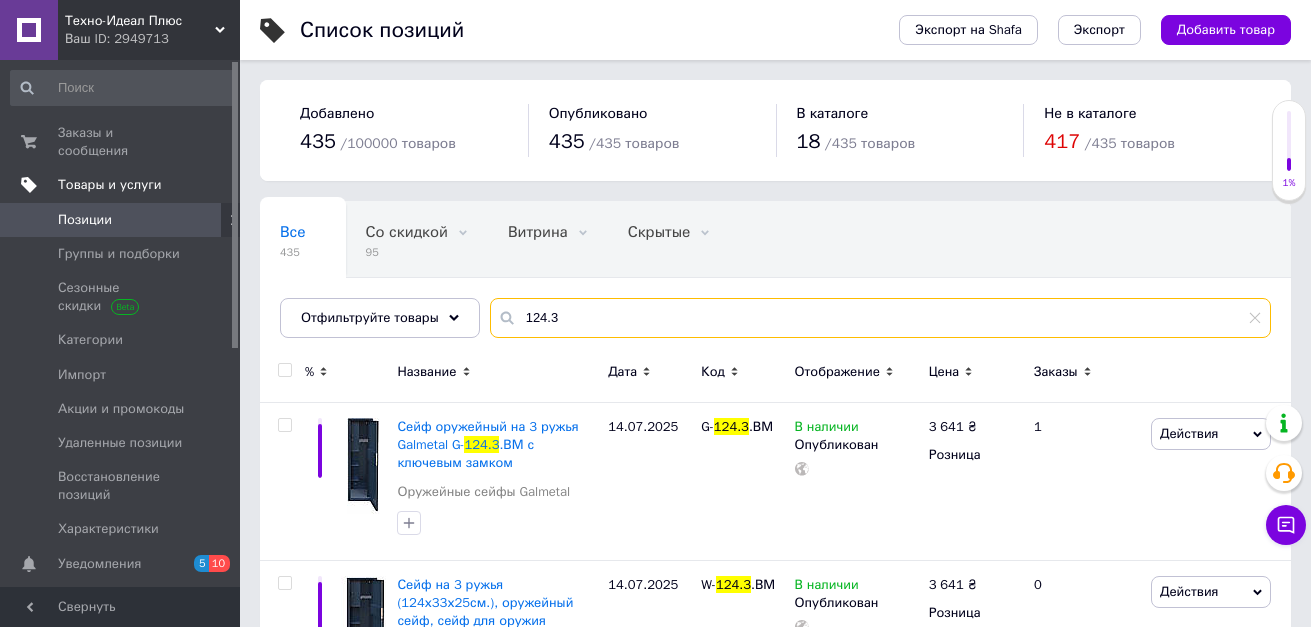 drag, startPoint x: 539, startPoint y: 322, endPoint x: 525, endPoint y: 322, distance: 14 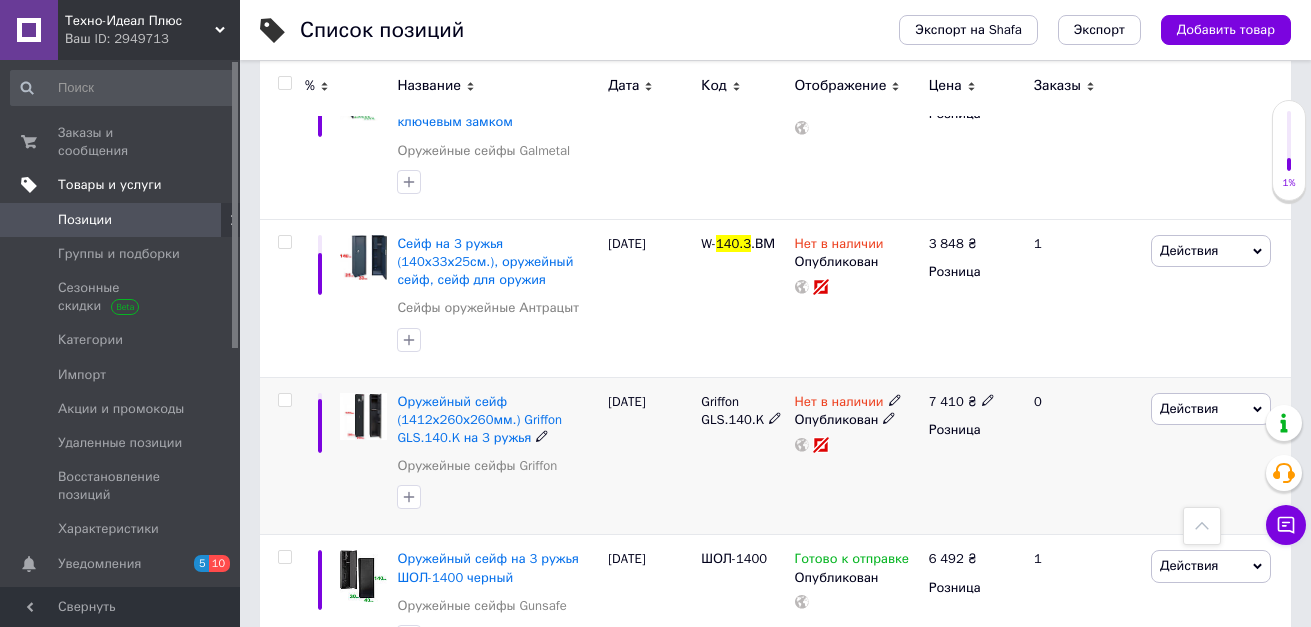 scroll, scrollTop: 200, scrollLeft: 0, axis: vertical 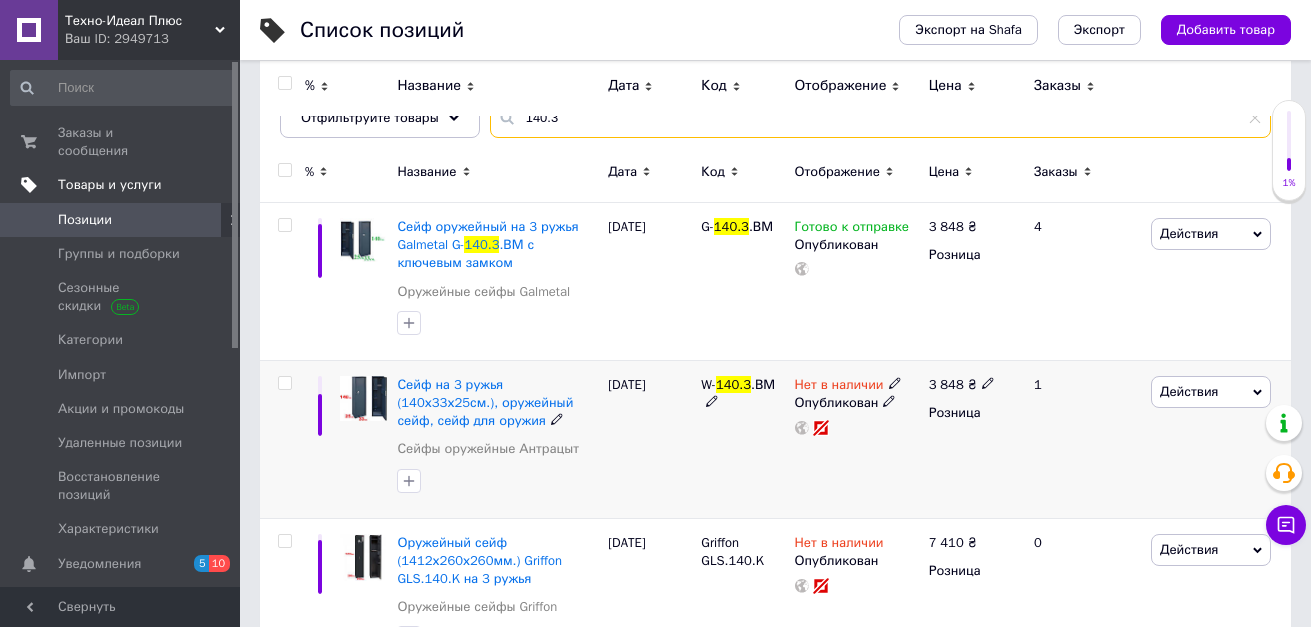 type on "140.3" 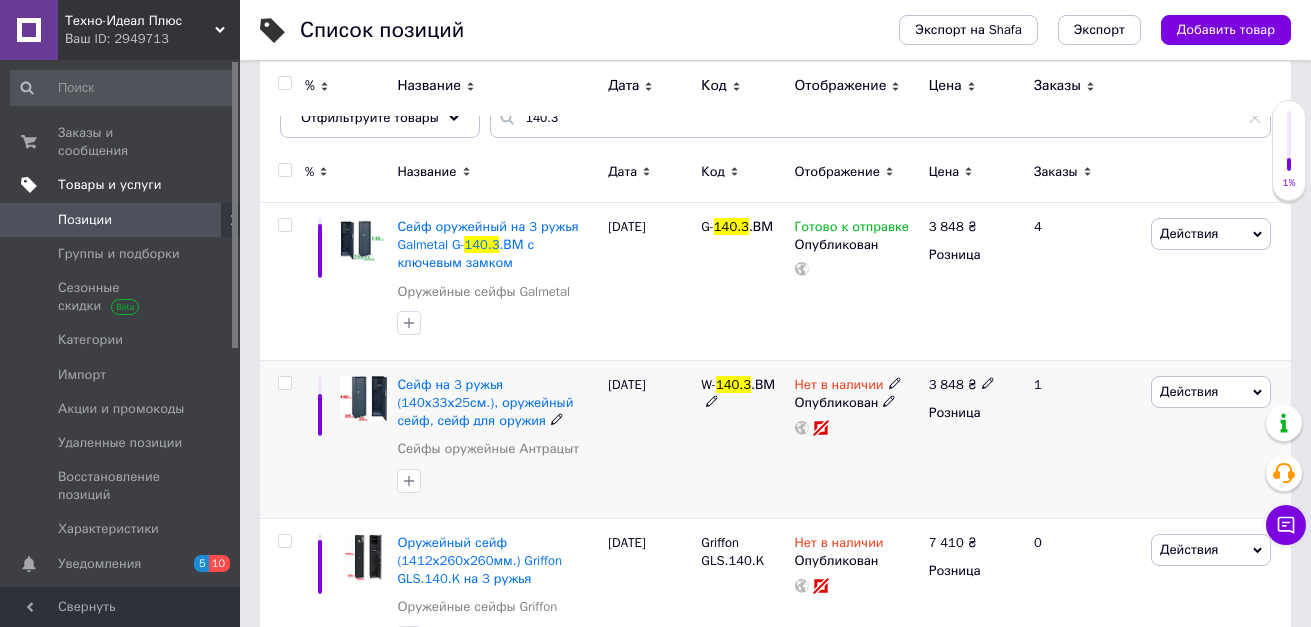 click on "Нет в наличии" at bounding box center [848, 385] 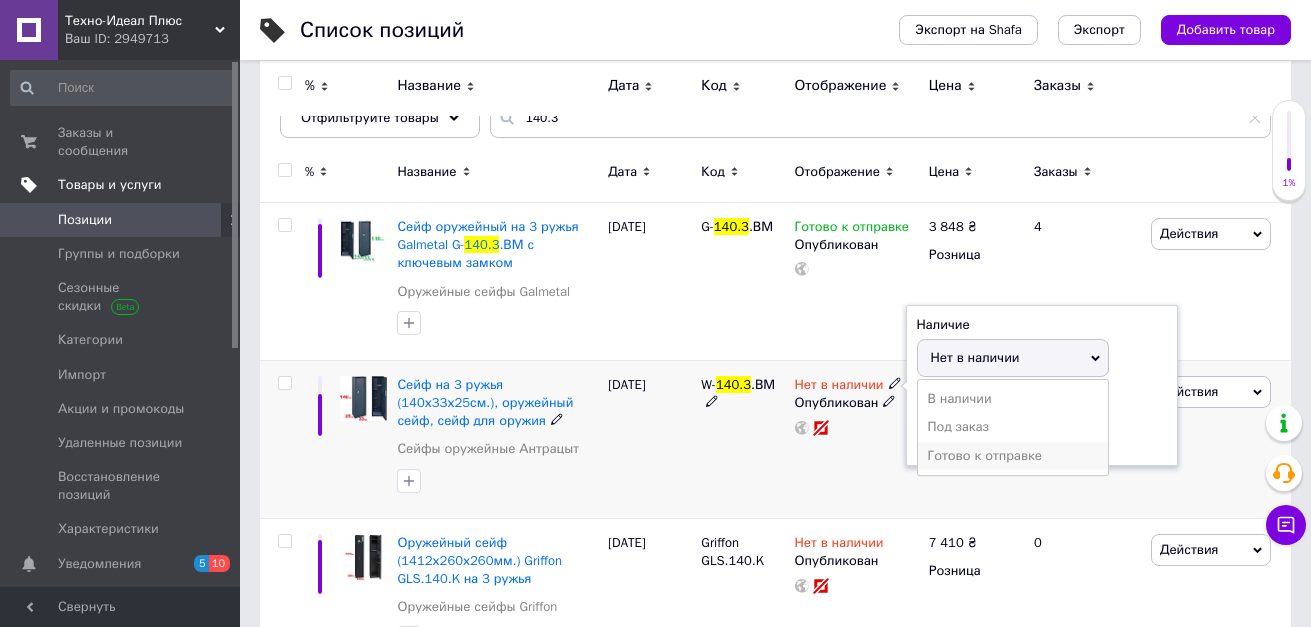 click on "Готово к отправке" at bounding box center [1013, 456] 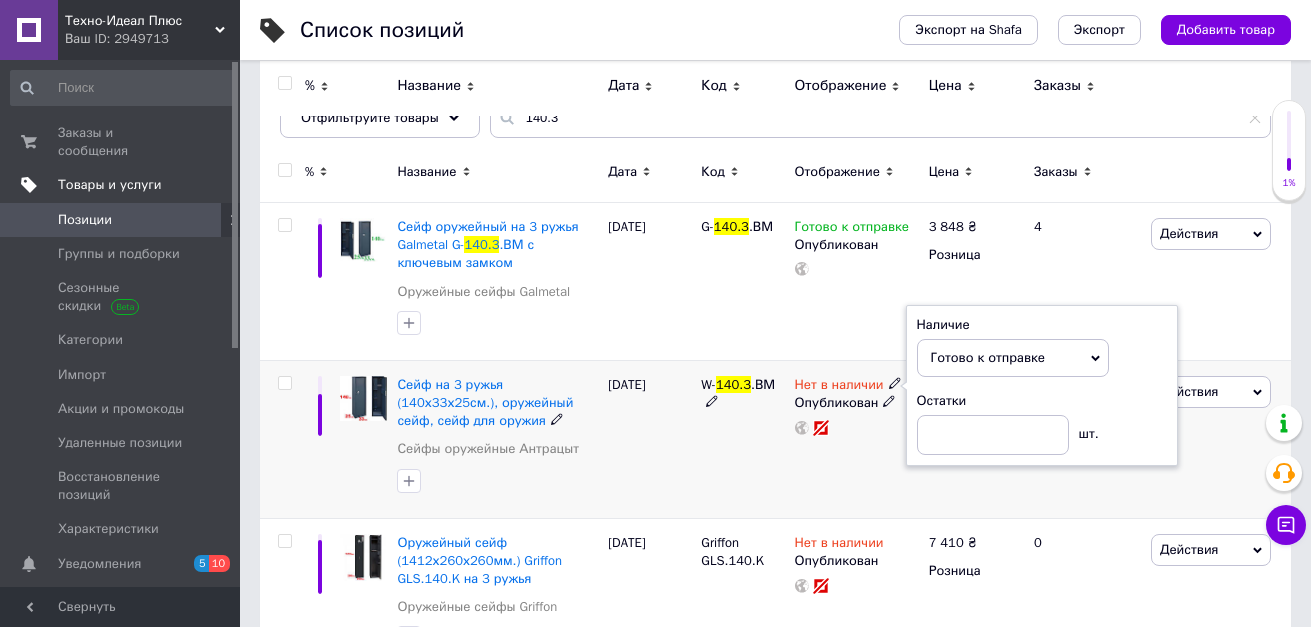 click on "W- 140.3 .ВМ" at bounding box center [742, 439] 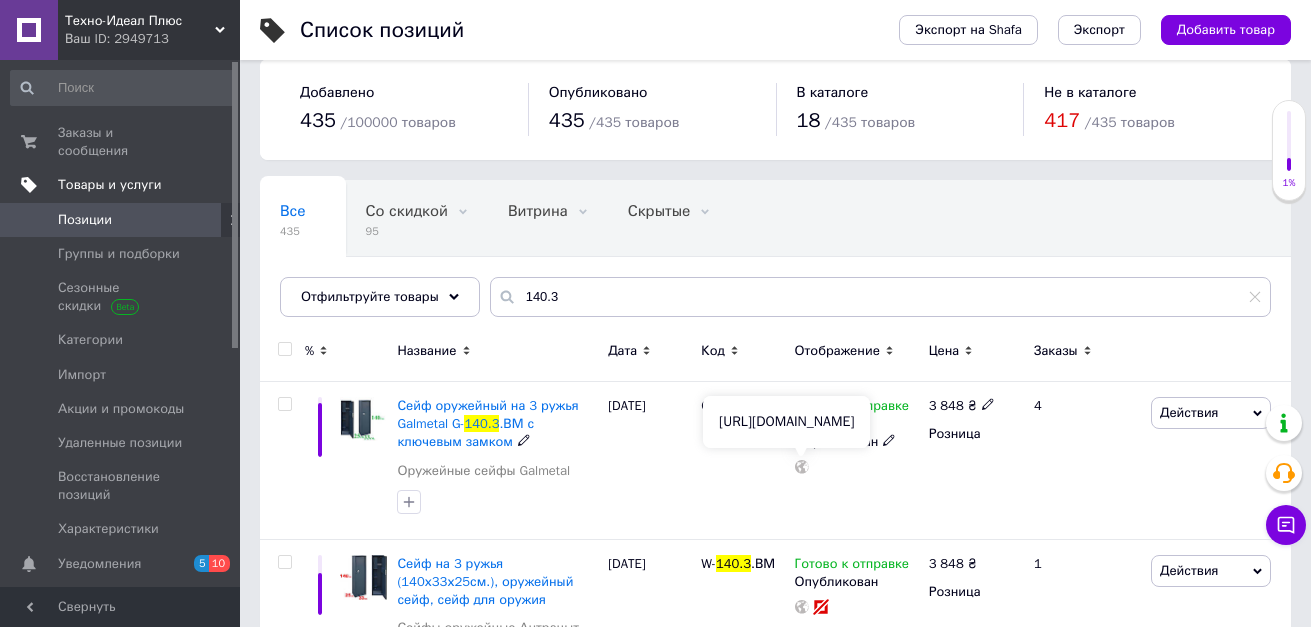 scroll, scrollTop: 0, scrollLeft: 0, axis: both 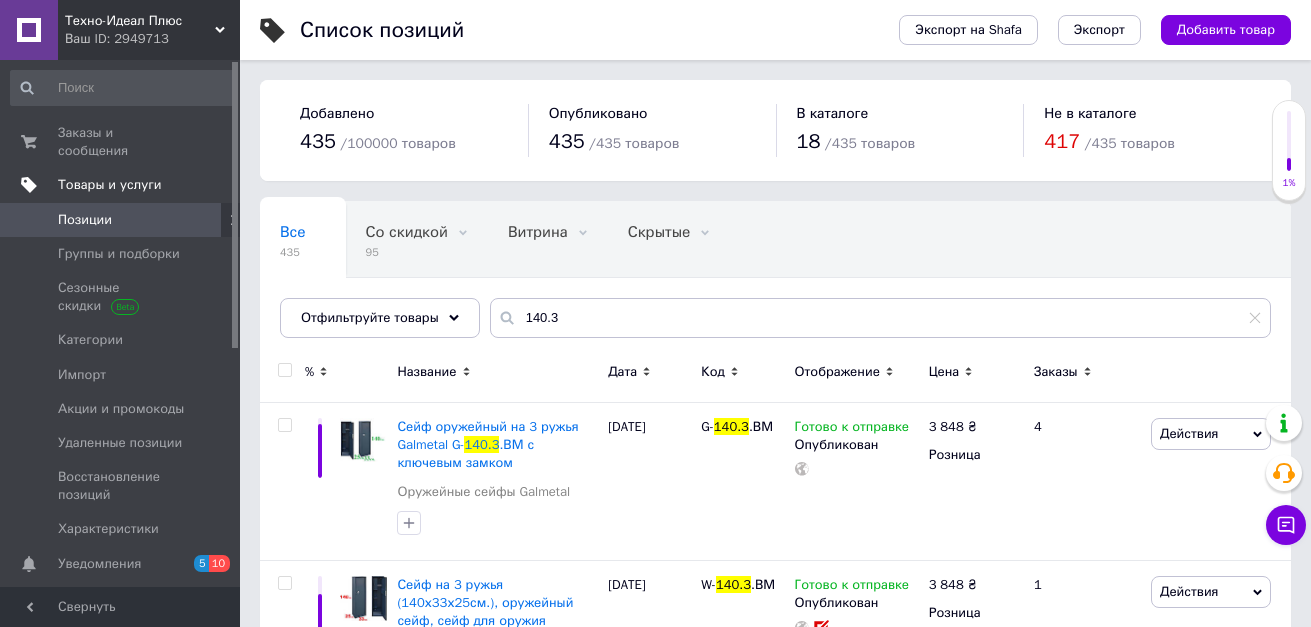 drag, startPoint x: 144, startPoint y: 212, endPoint x: 147, endPoint y: 193, distance: 19.235384 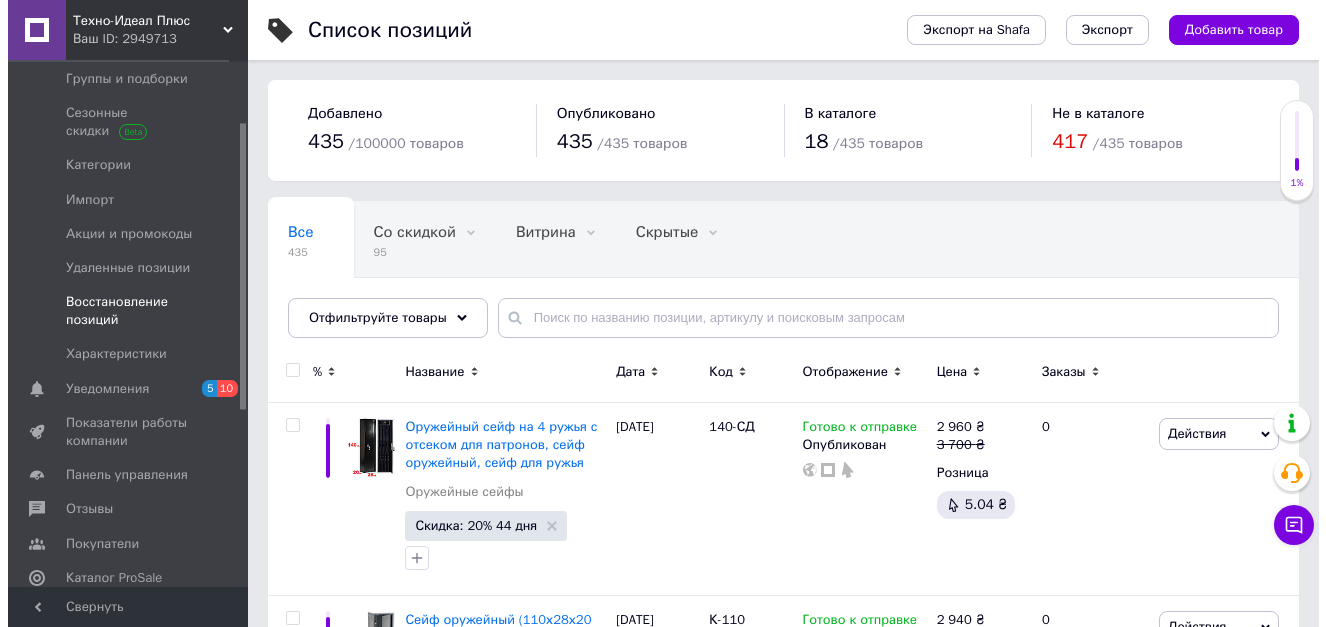 scroll, scrollTop: 200, scrollLeft: 0, axis: vertical 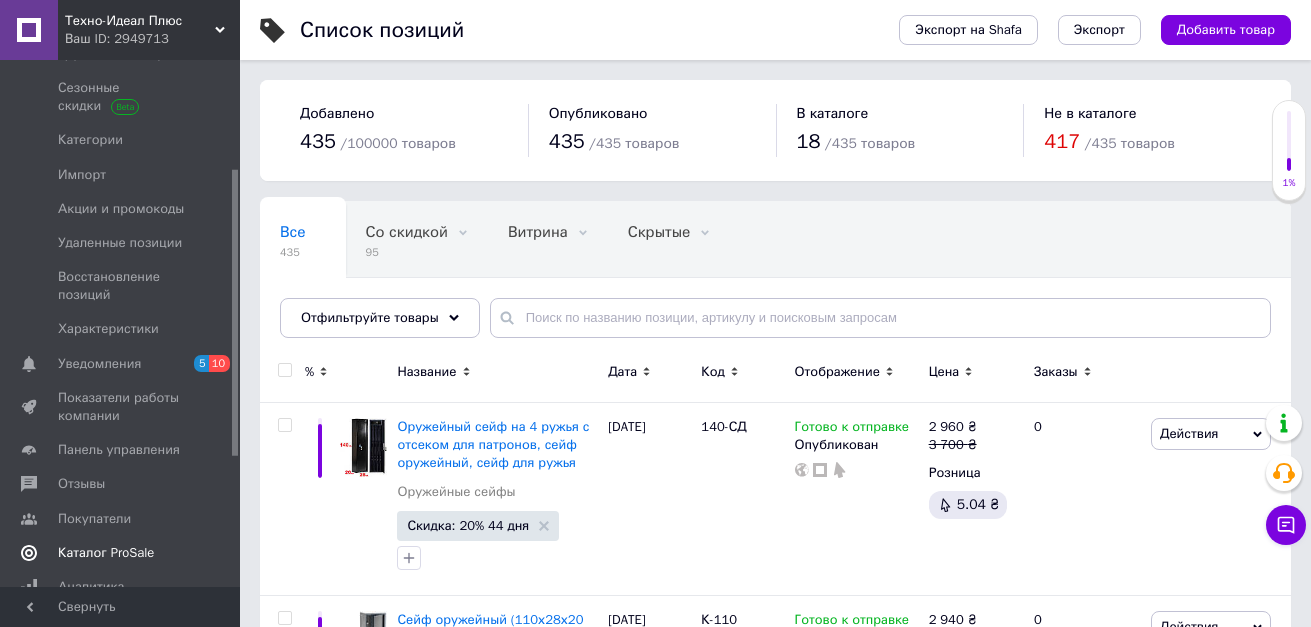 click on "Каталог ProSale" at bounding box center [121, 553] 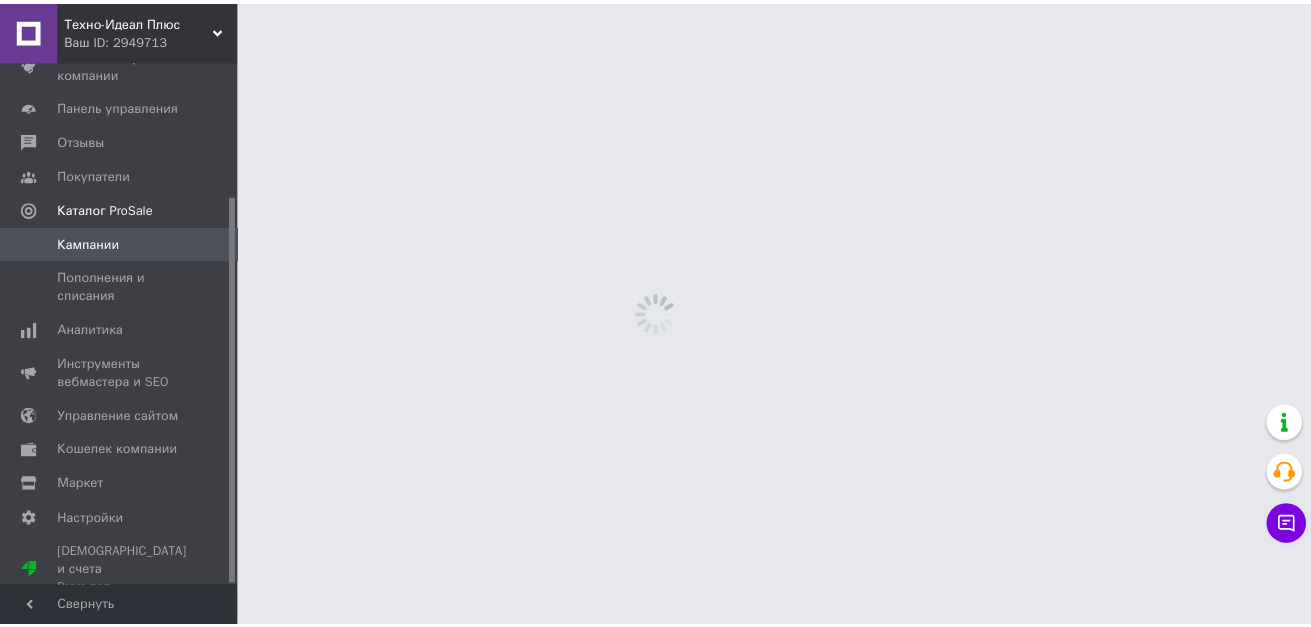 scroll, scrollTop: 183, scrollLeft: 0, axis: vertical 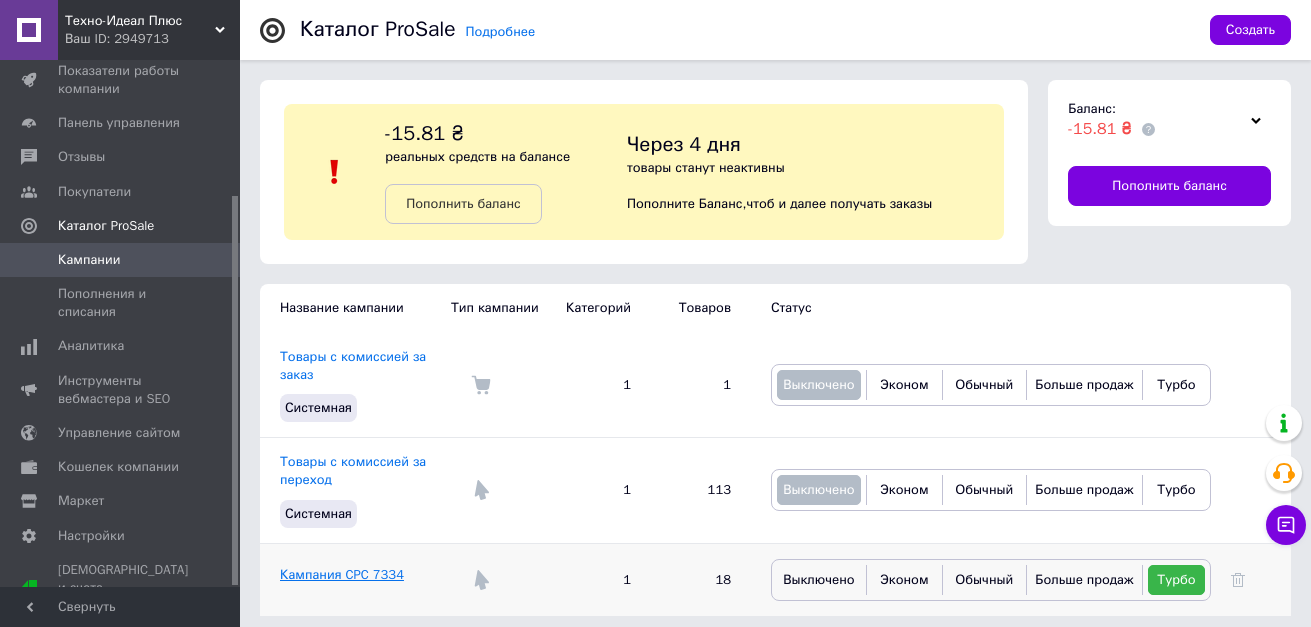 click on "Кампания CPC 7334" at bounding box center (342, 574) 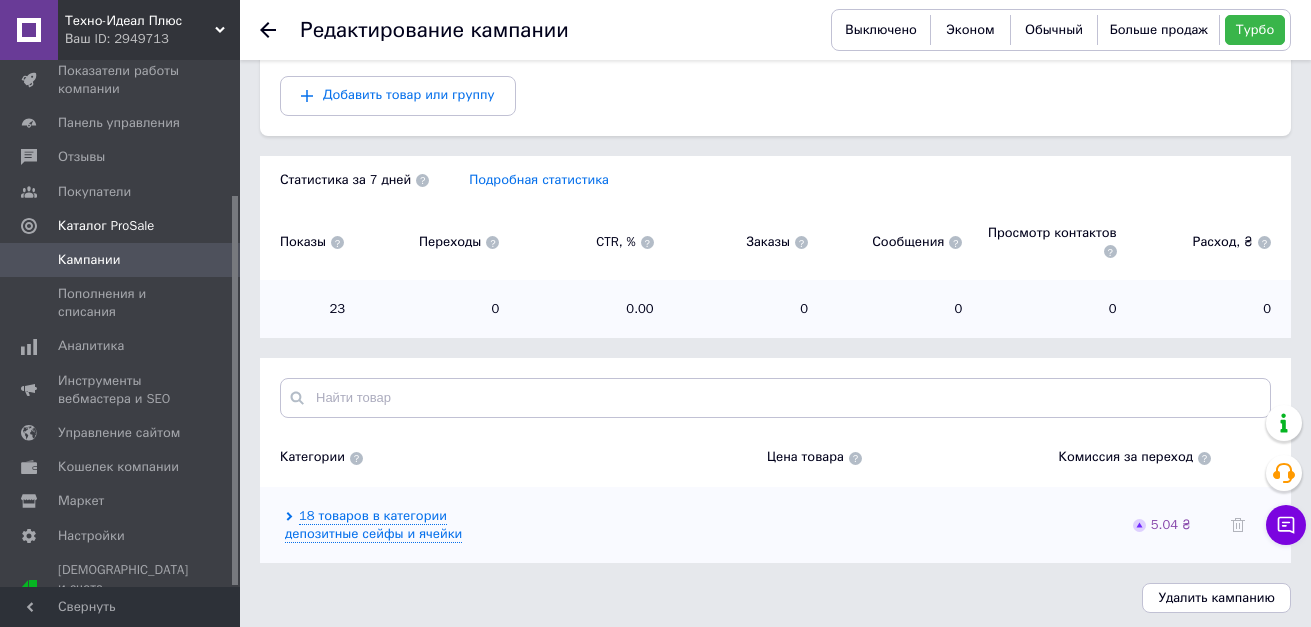 scroll, scrollTop: 323, scrollLeft: 0, axis: vertical 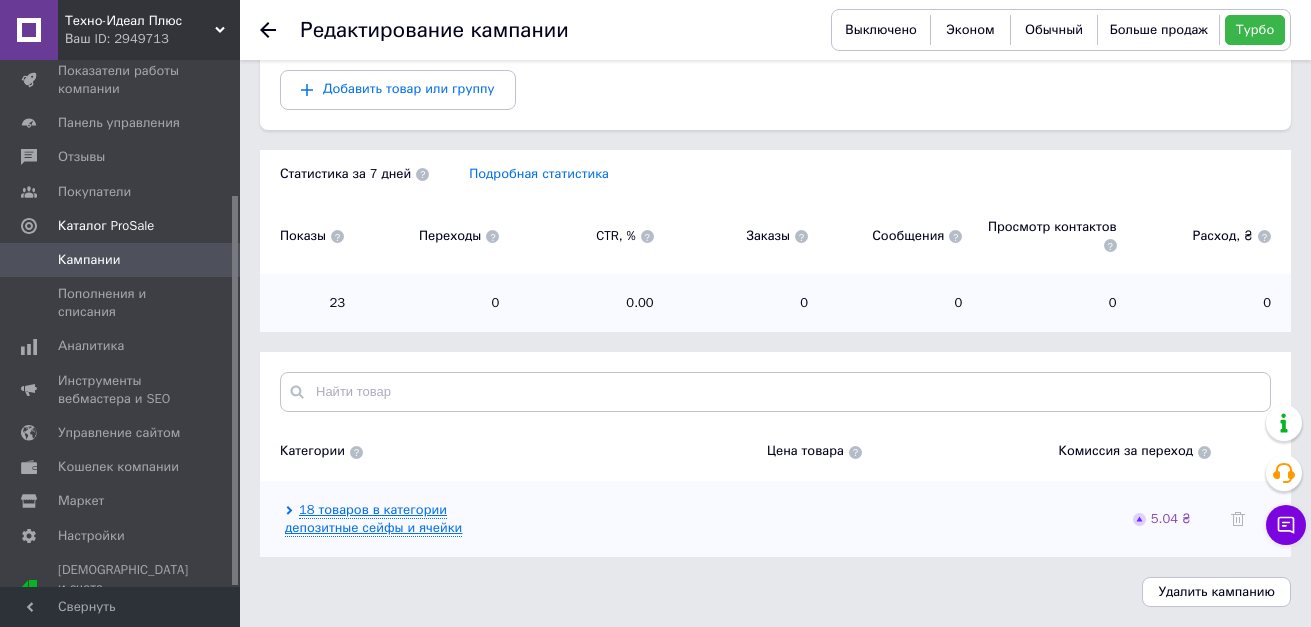 click on "18 товаров в категории депозитные сейфы и ячейки" at bounding box center (373, 519) 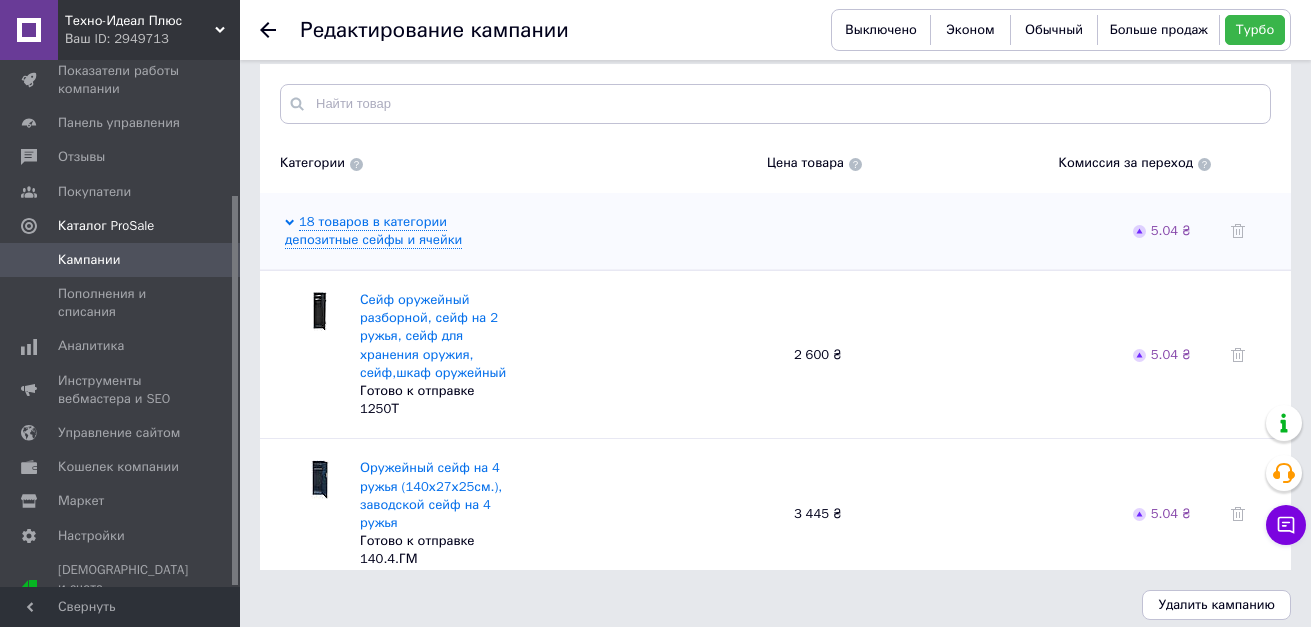 scroll, scrollTop: 623, scrollLeft: 0, axis: vertical 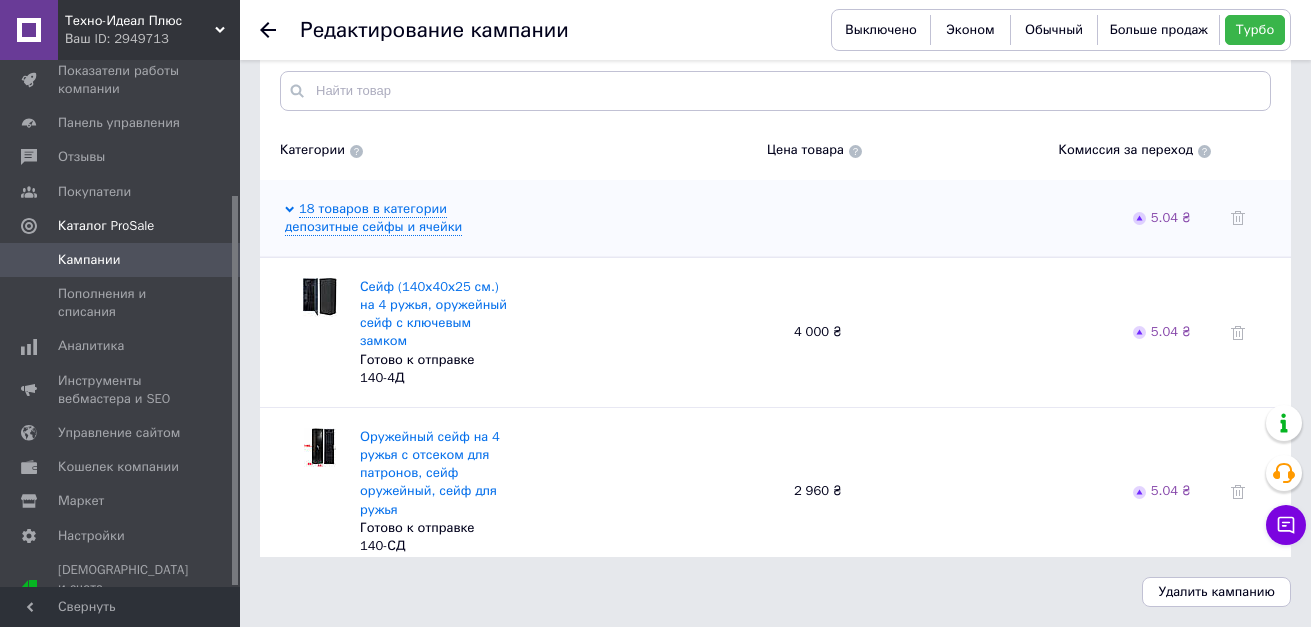 click on "Кампании" at bounding box center [121, 260] 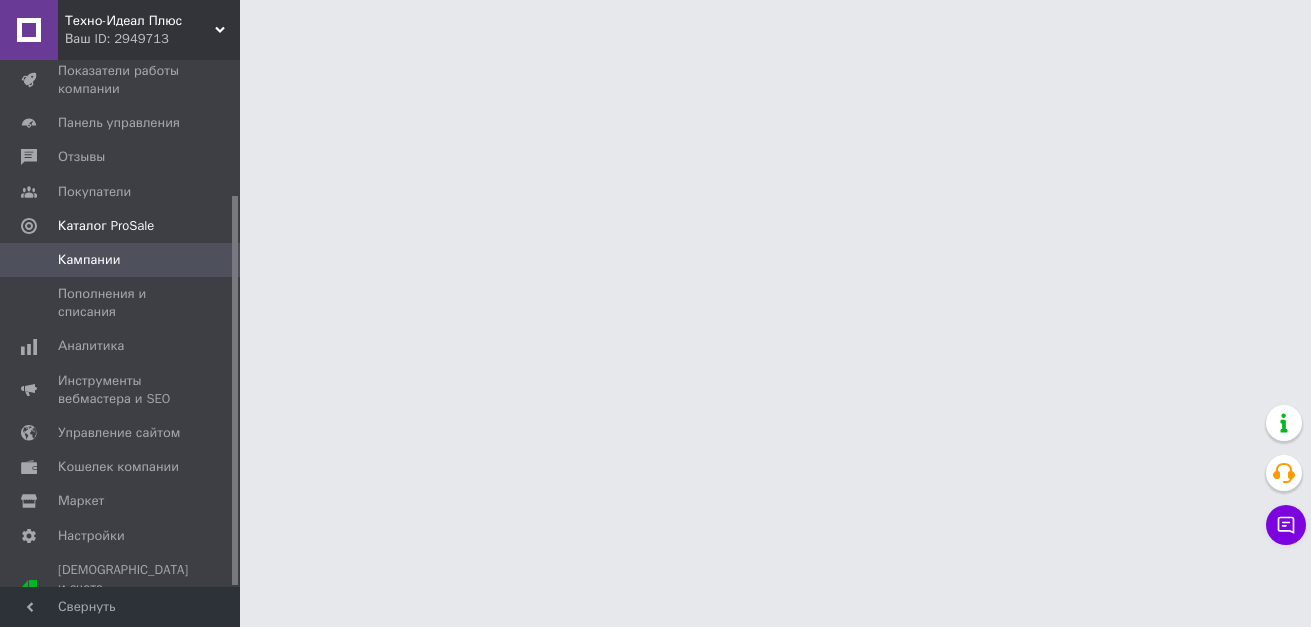 scroll, scrollTop: 0, scrollLeft: 0, axis: both 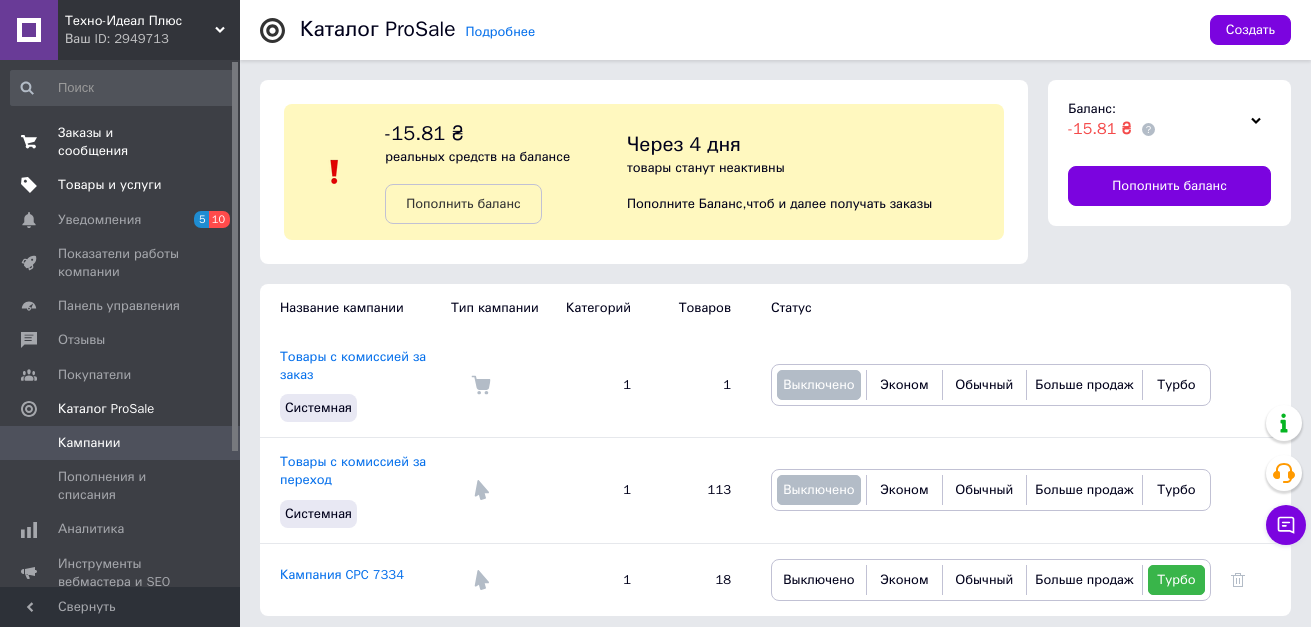 click on "Заказы и сообщения" at bounding box center (121, 142) 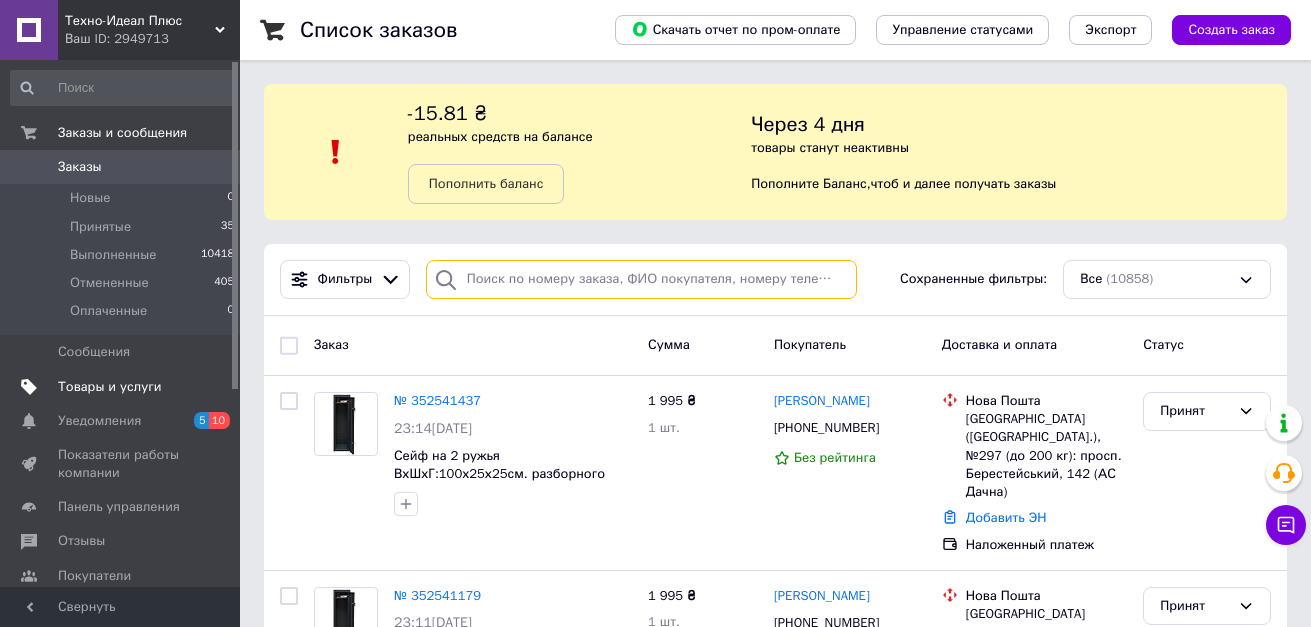 click at bounding box center (642, 279) 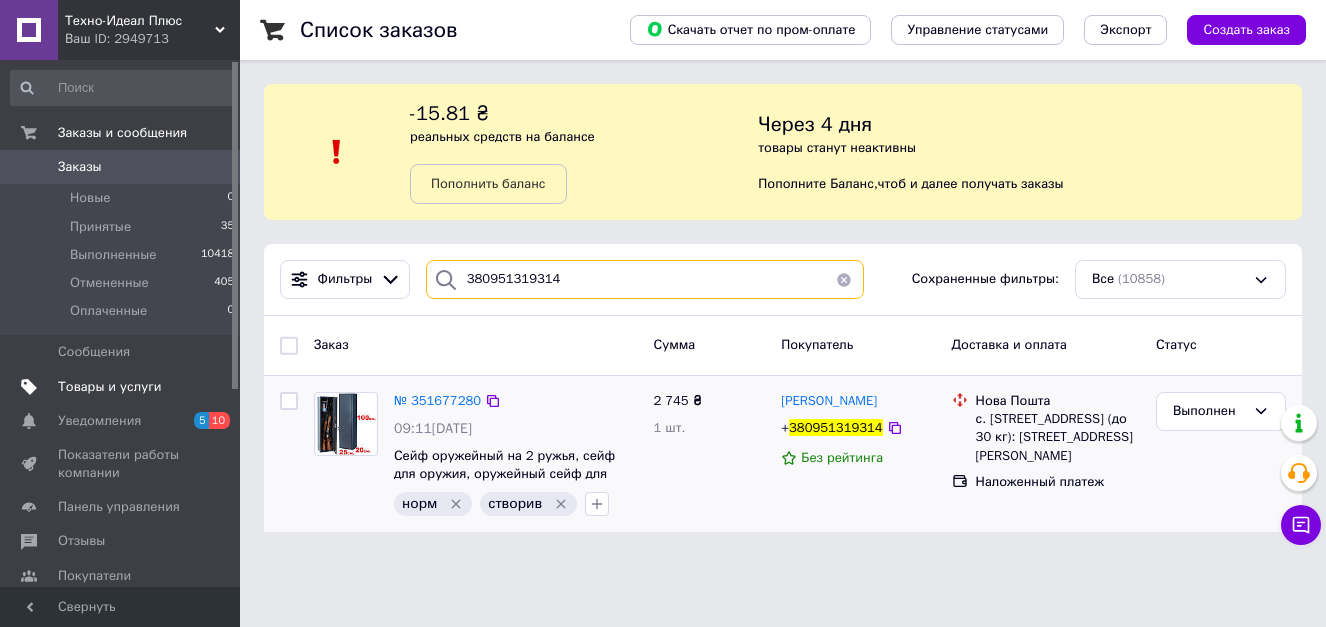 type on "380951319314" 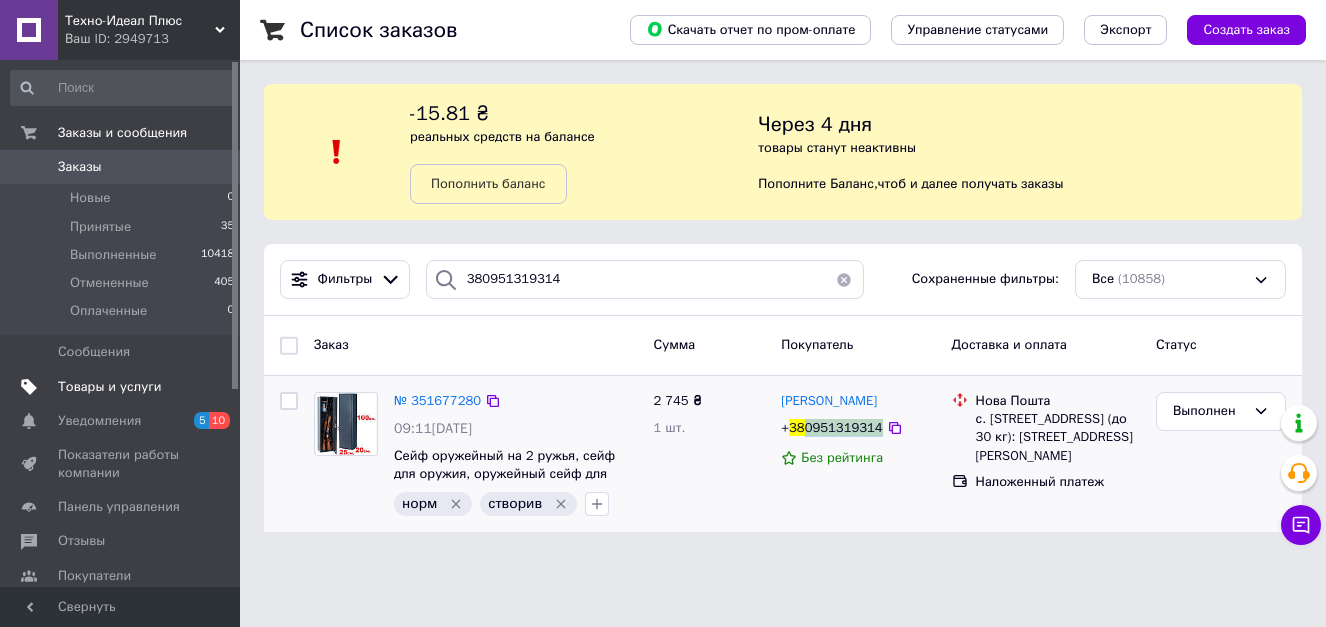 drag, startPoint x: 871, startPoint y: 429, endPoint x: 803, endPoint y: 431, distance: 68.0294 